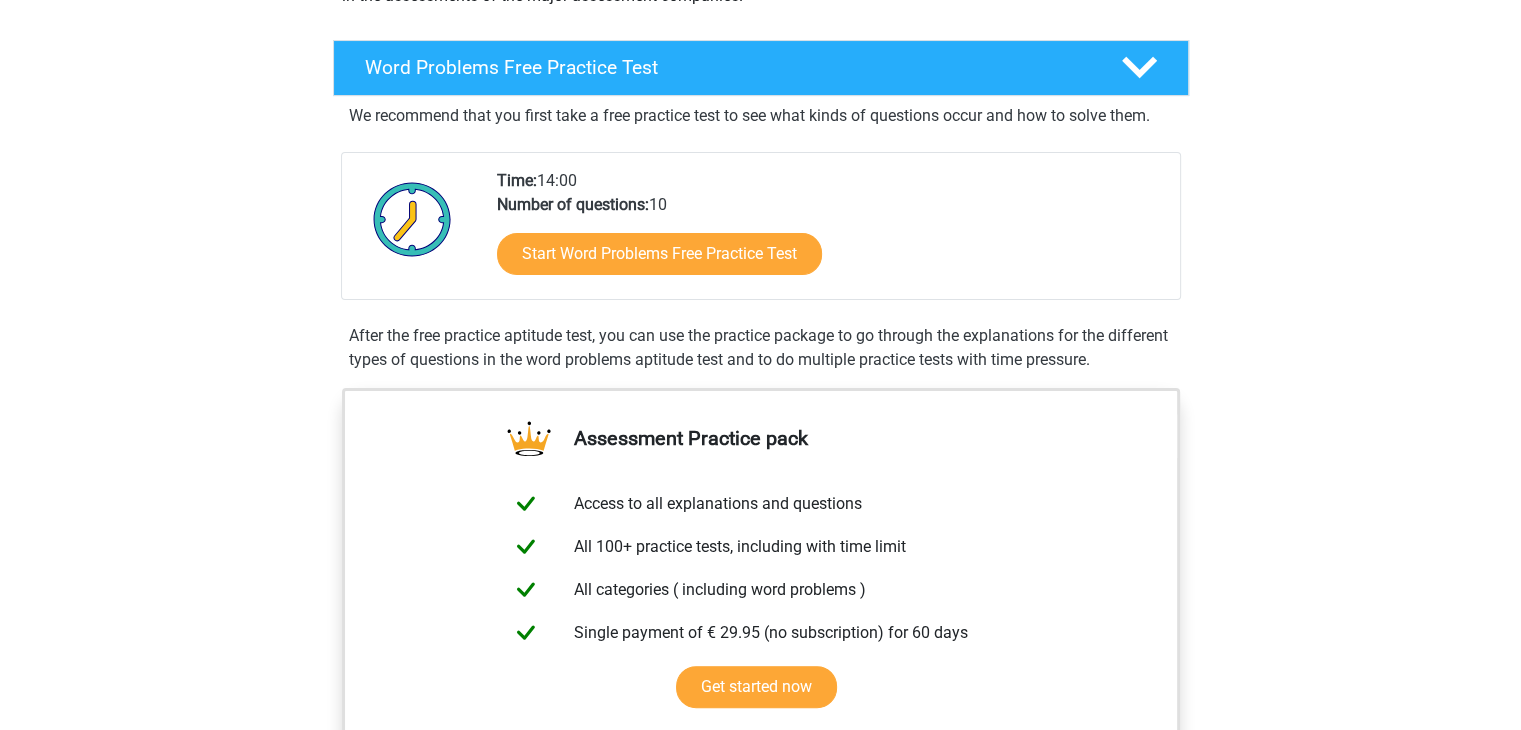 scroll, scrollTop: 0, scrollLeft: 0, axis: both 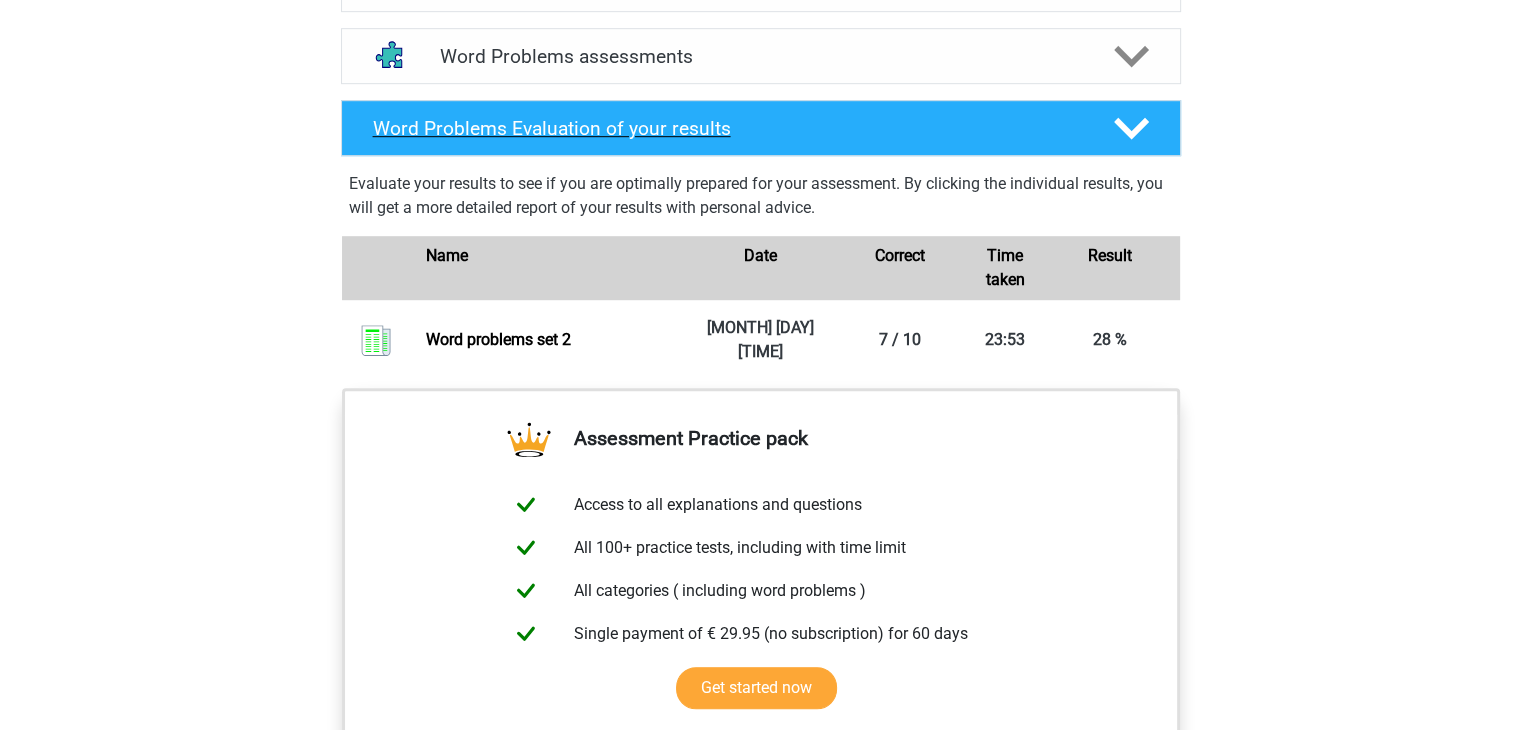 click 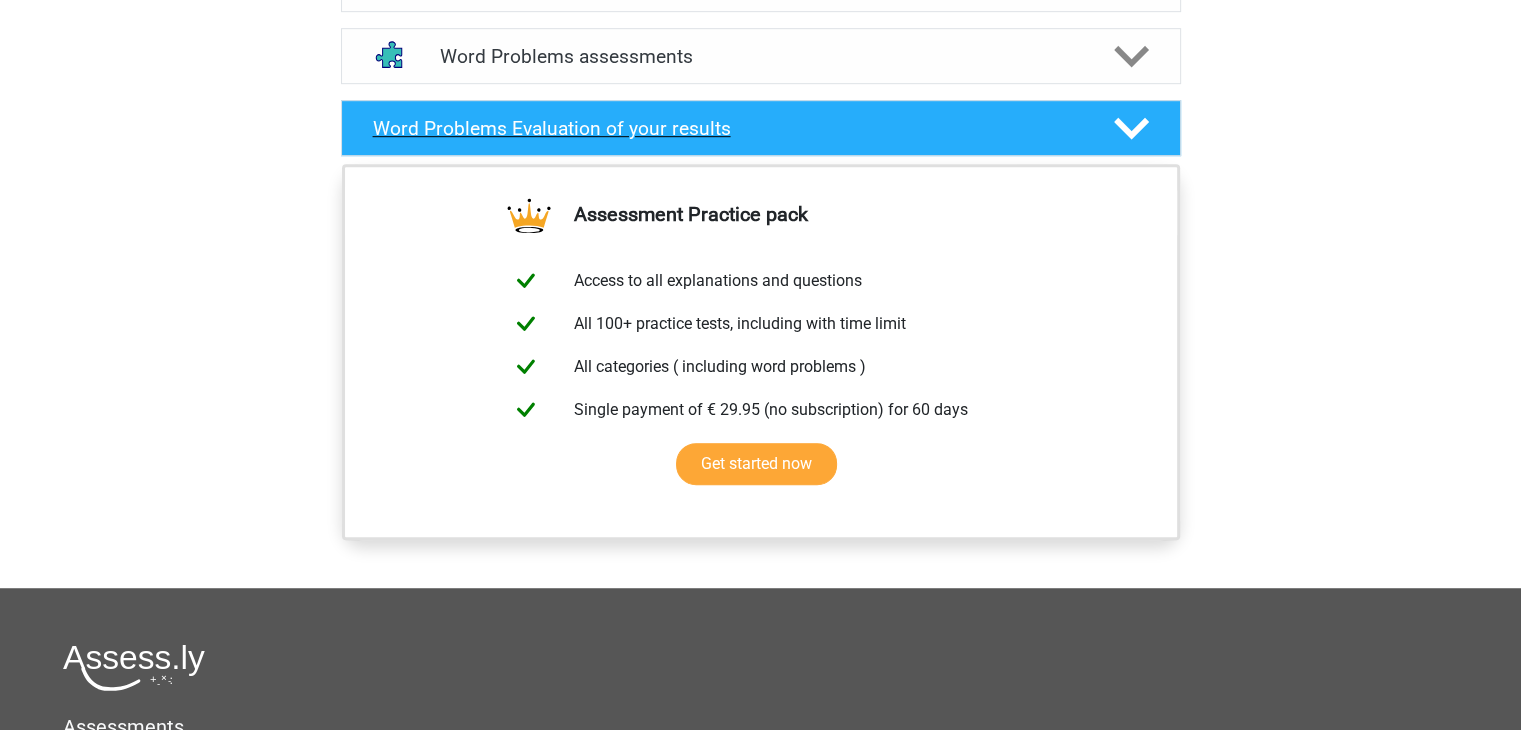 click 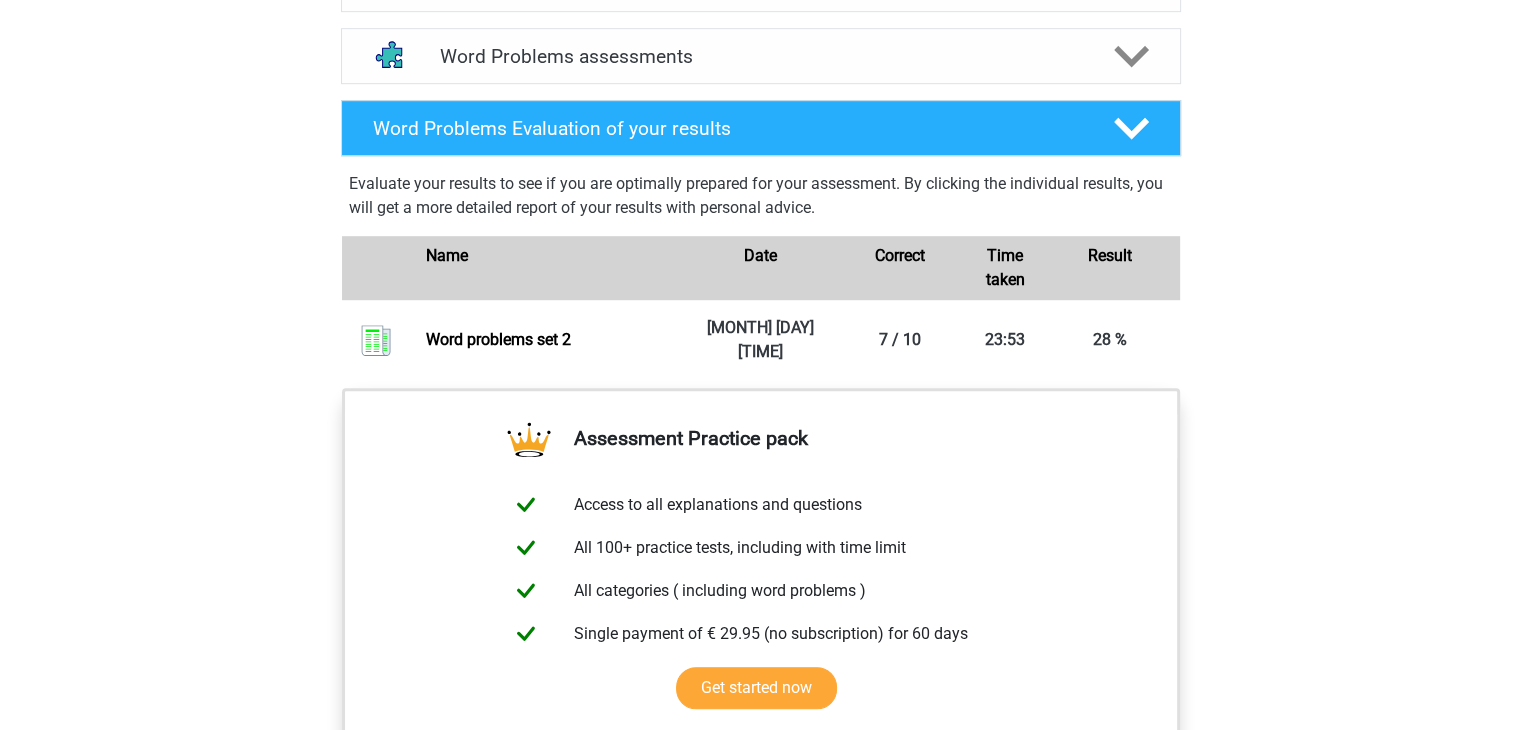 click on "Word Problems assessments
We recommend doing at least 3 exercise sets with time constraints. At the end of each exercise set, we indicate how your score relates to the norm group and whether you need to work faster or more accurately to get the highest possible score on your assessment. This way you know exactly when you are optimally prepared." at bounding box center (761, 56) 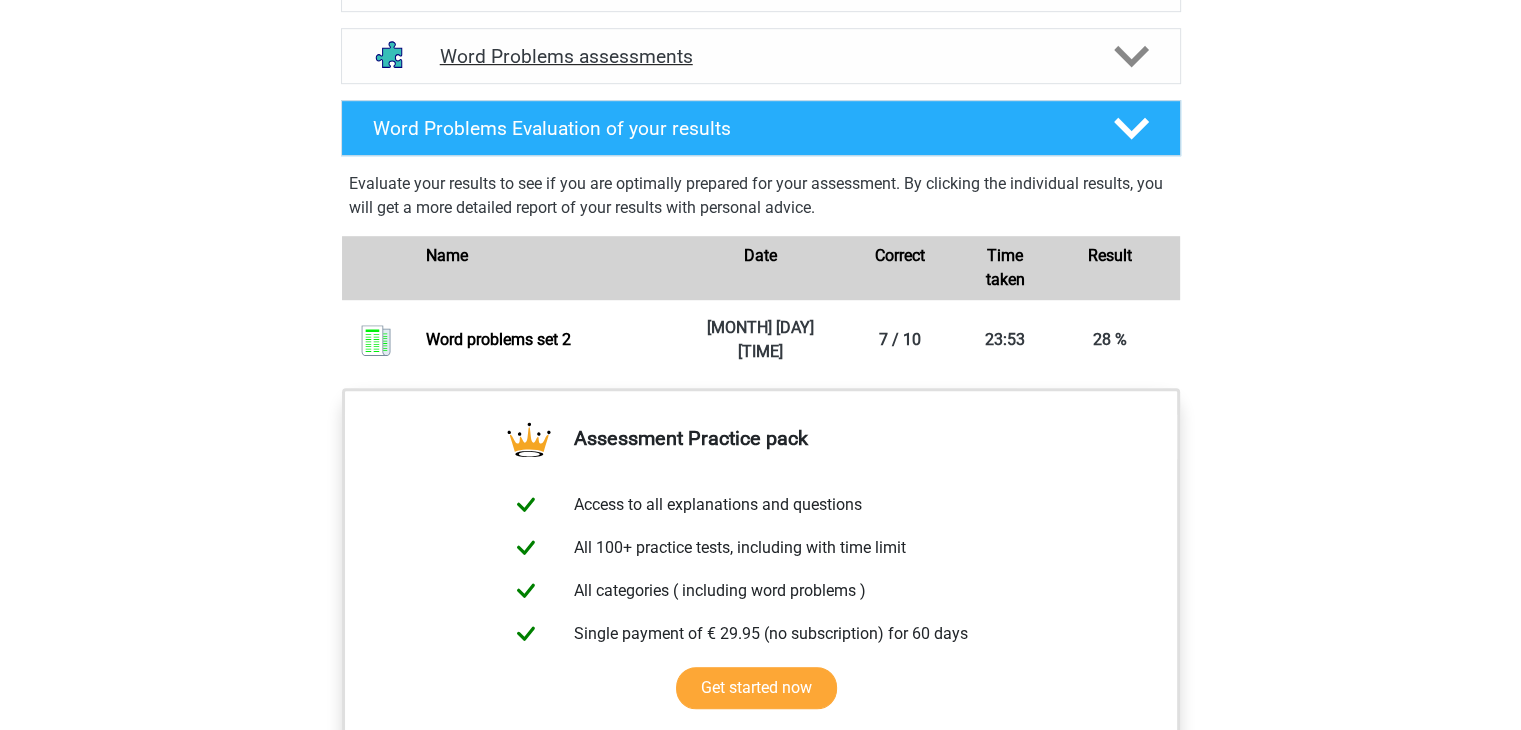 click 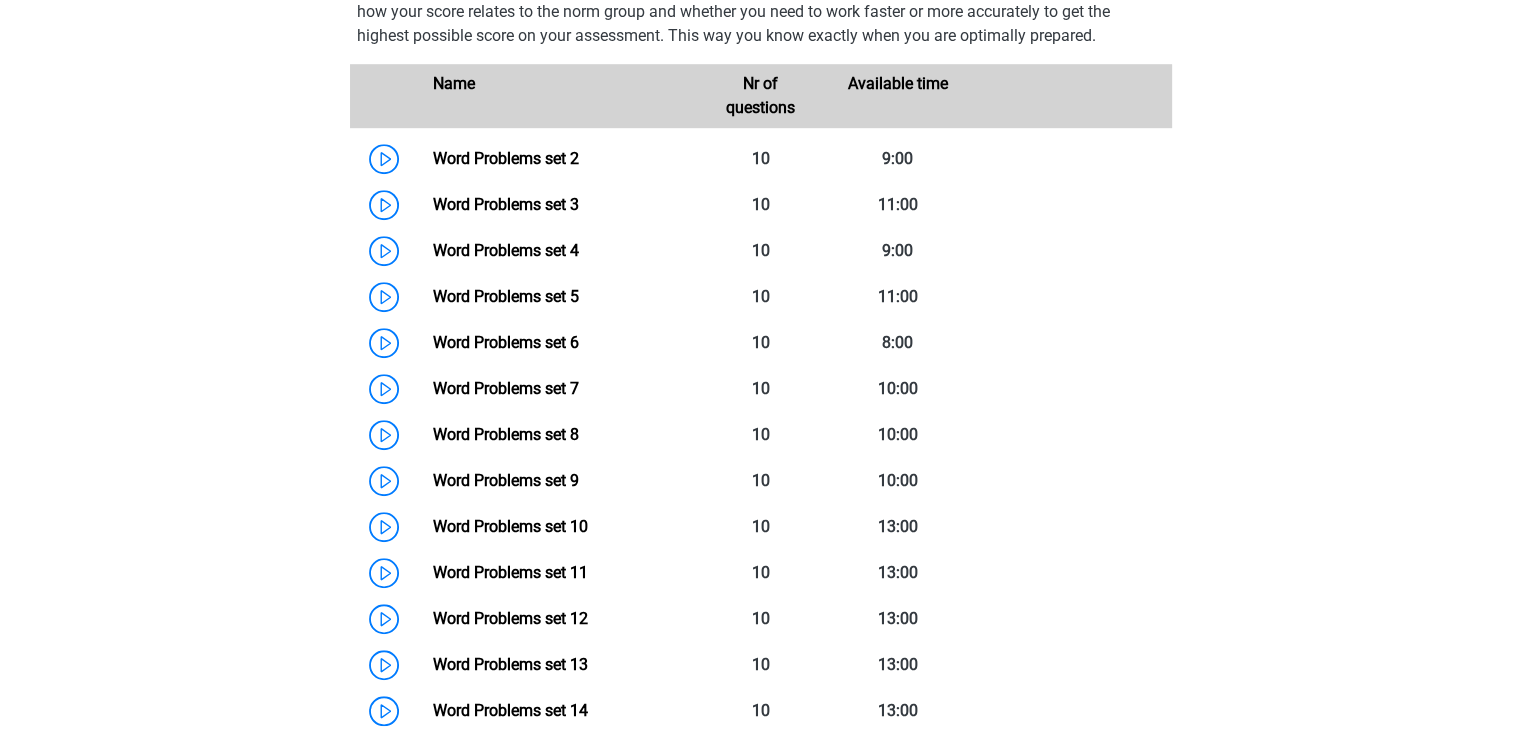 scroll, scrollTop: 1500, scrollLeft: 0, axis: vertical 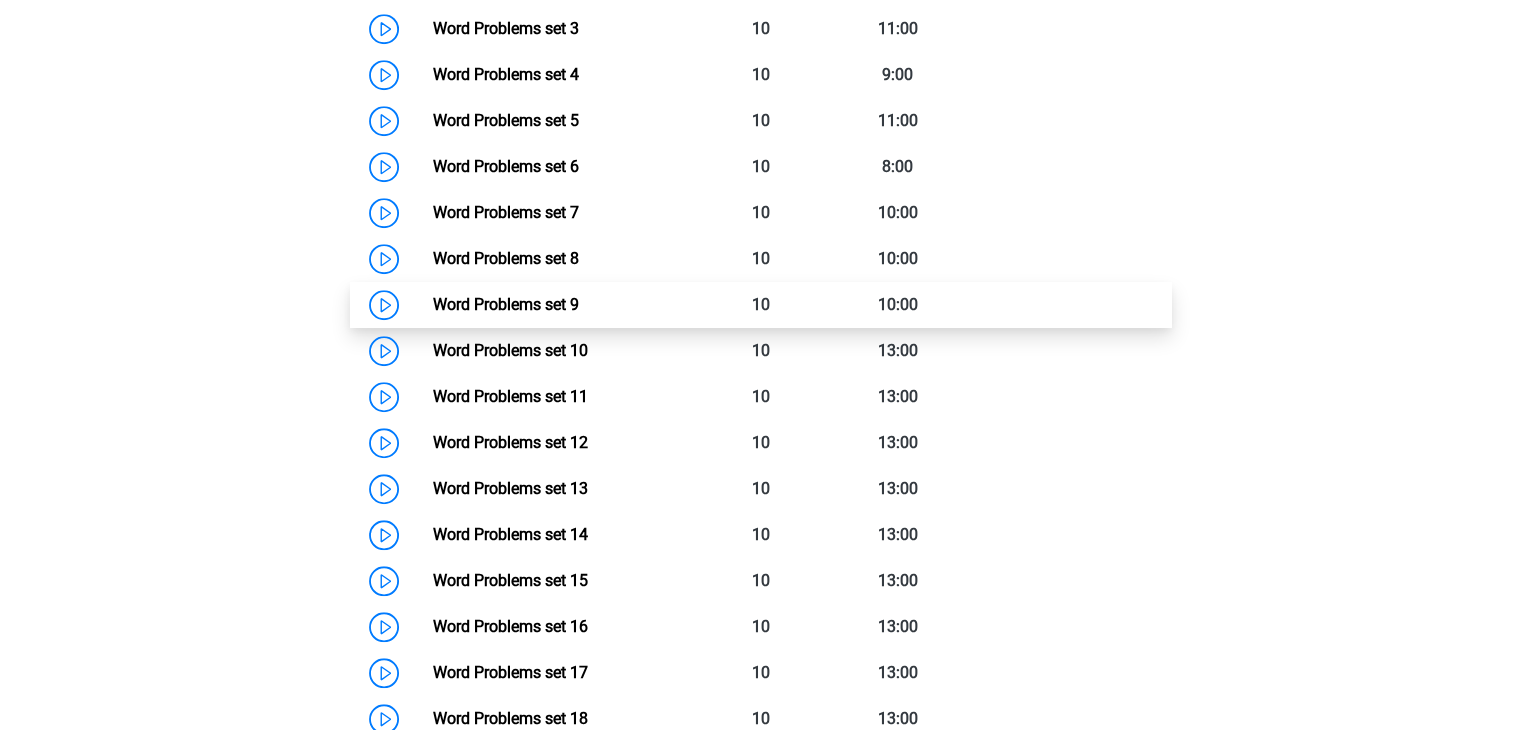 click on "Word Problems
set 9" at bounding box center (506, 304) 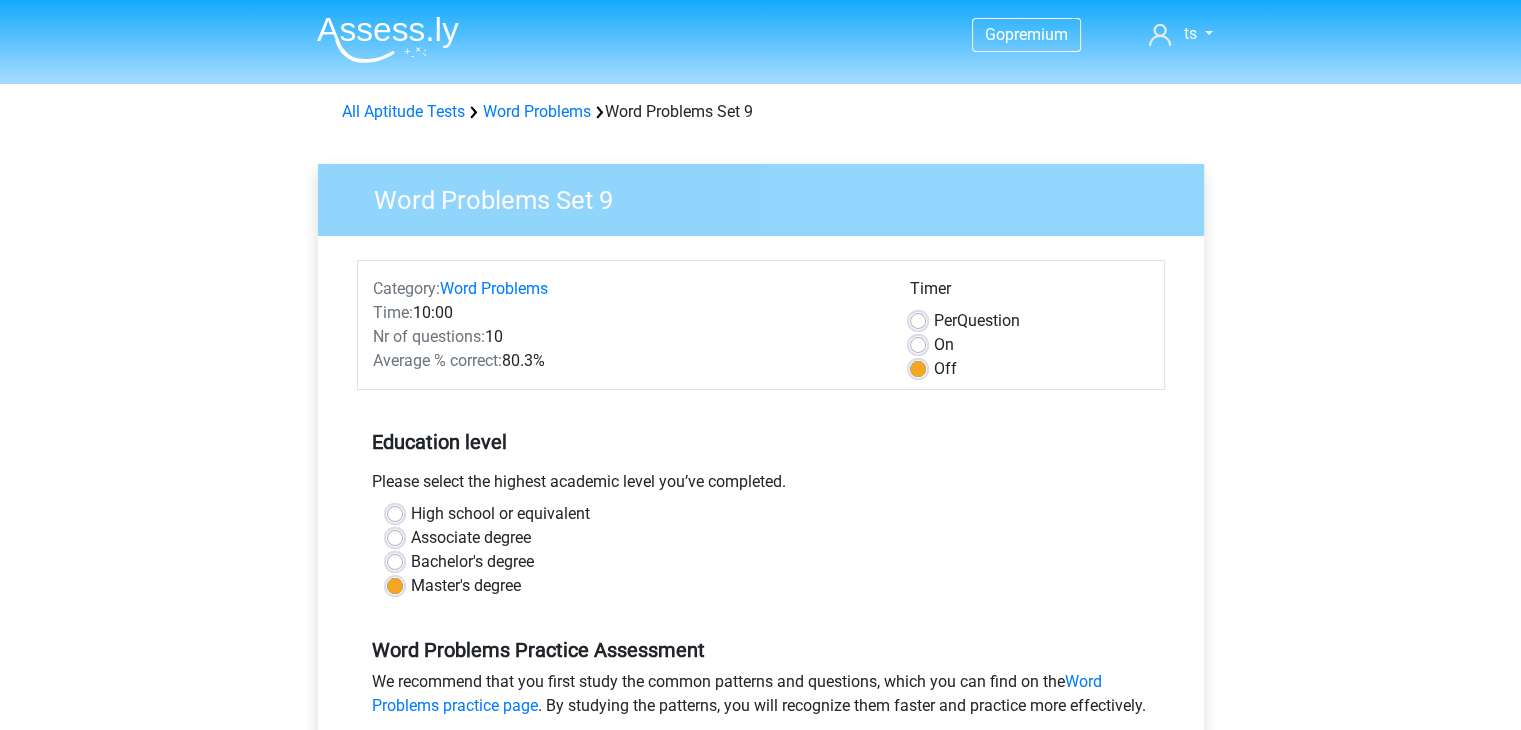 scroll, scrollTop: 100, scrollLeft: 0, axis: vertical 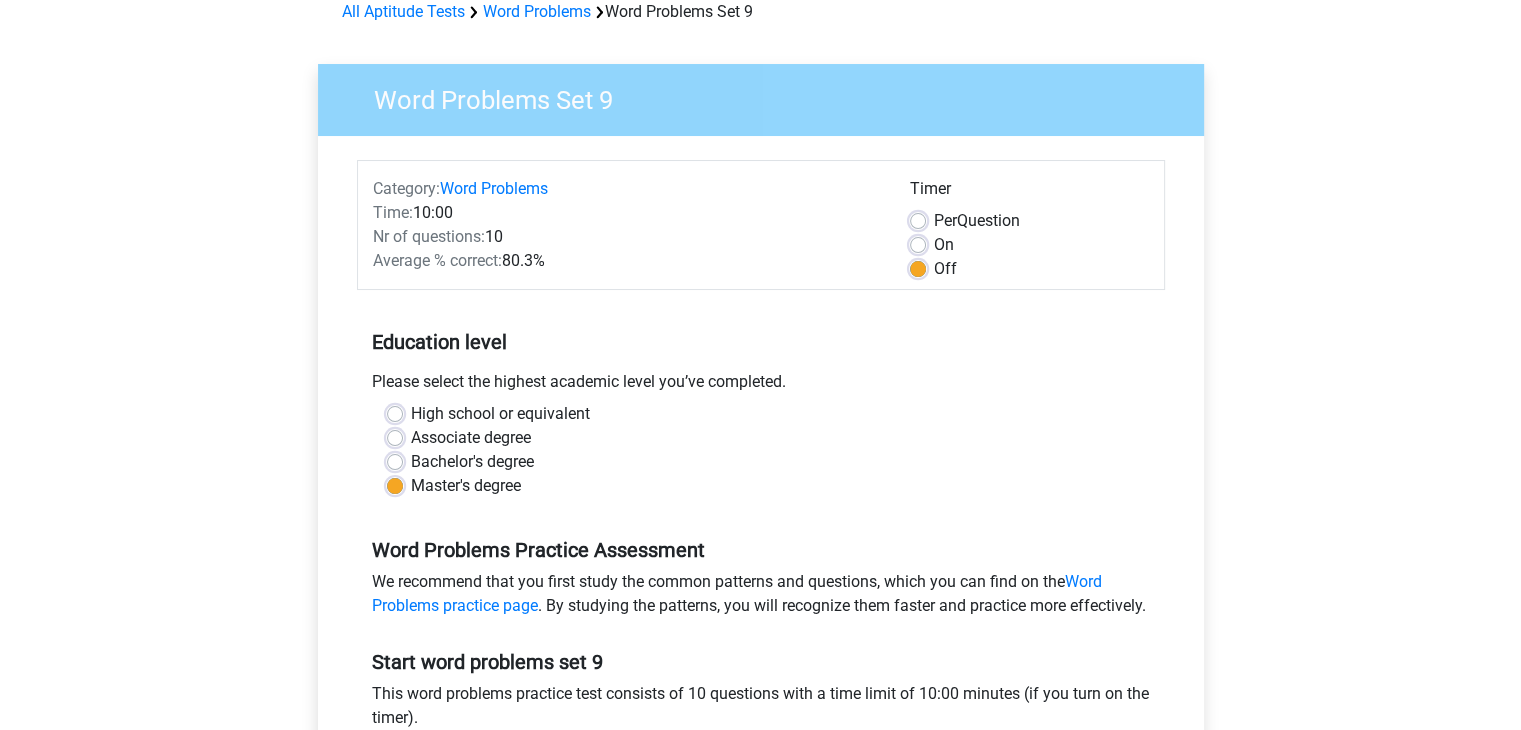 click on "On" at bounding box center [1029, 245] 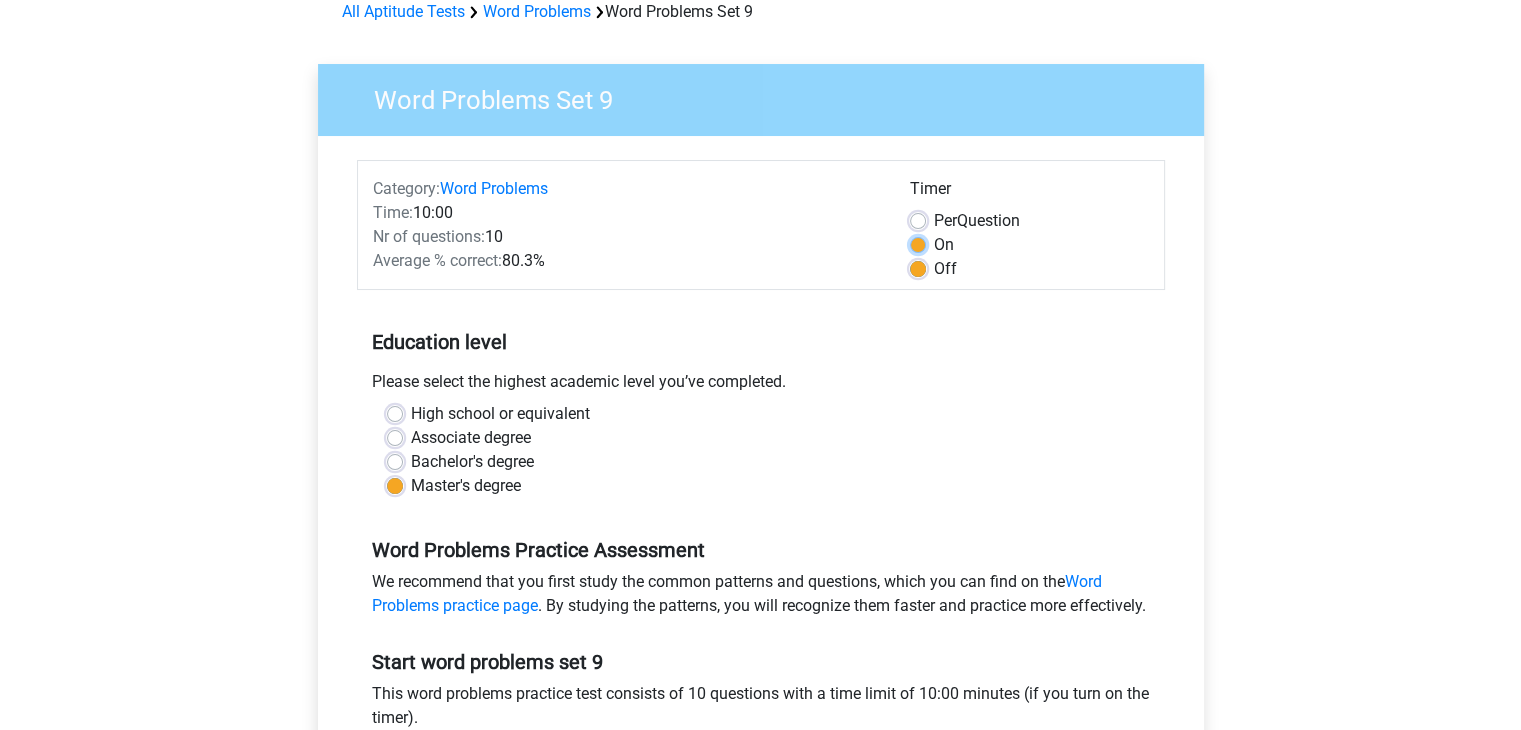 radio on "true" 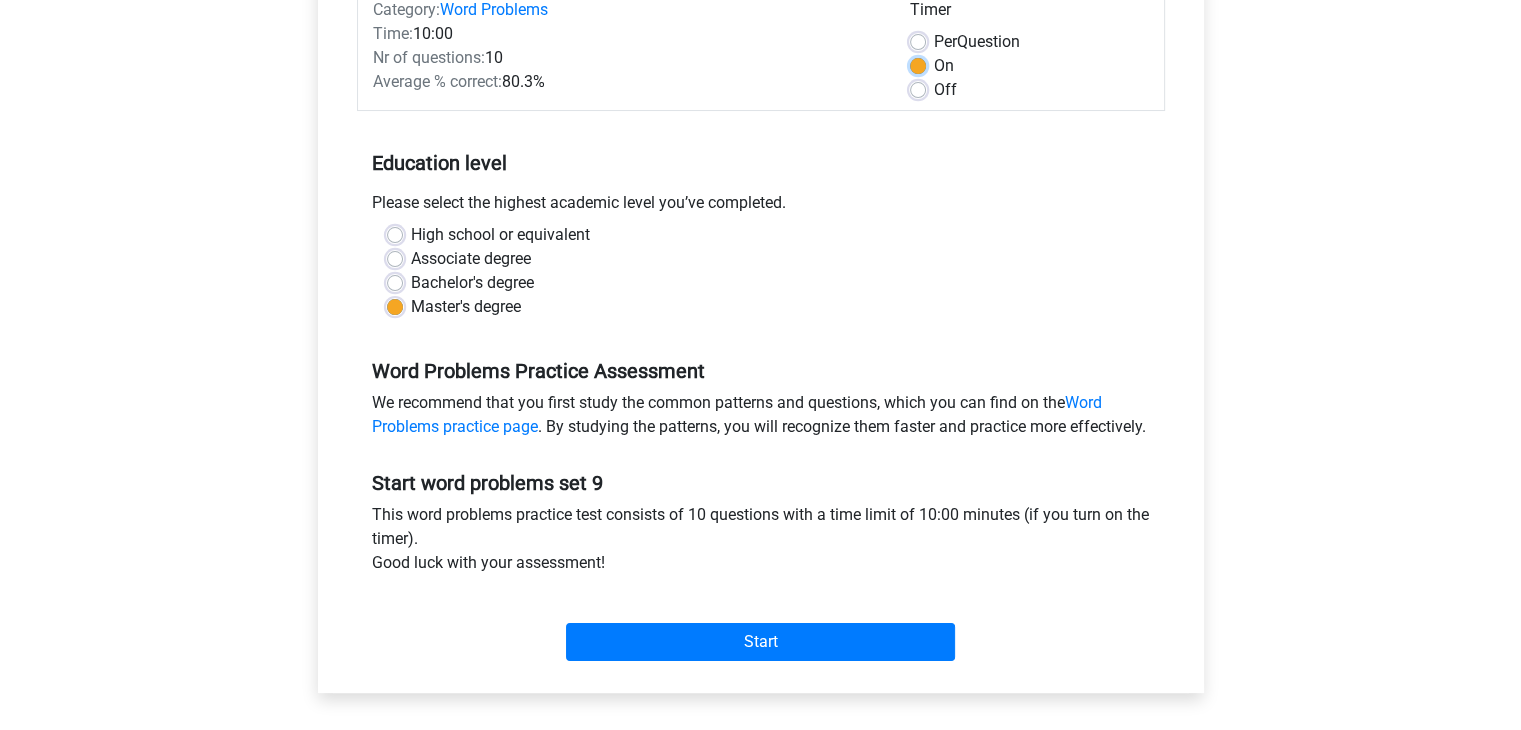 scroll, scrollTop: 500, scrollLeft: 0, axis: vertical 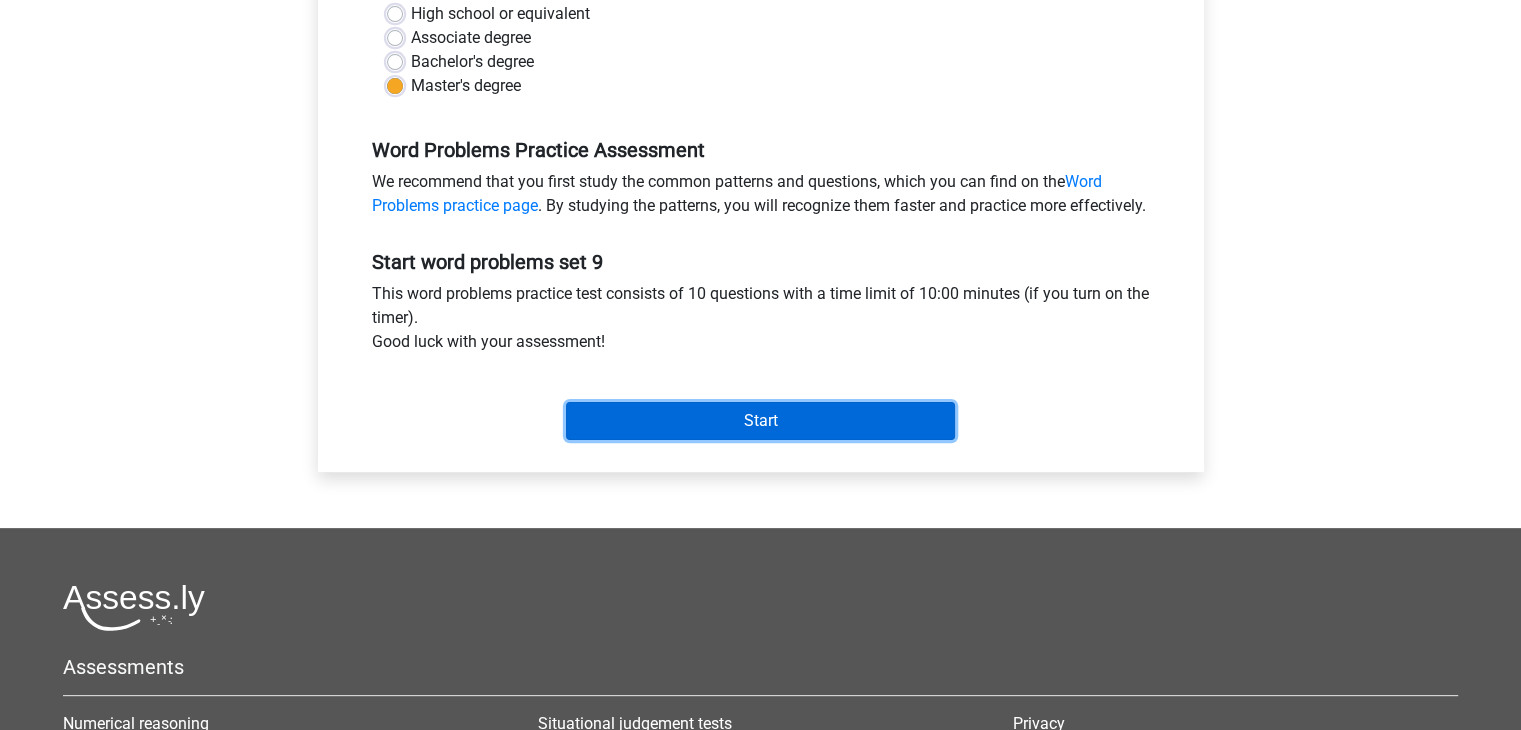 click on "Start" at bounding box center (760, 421) 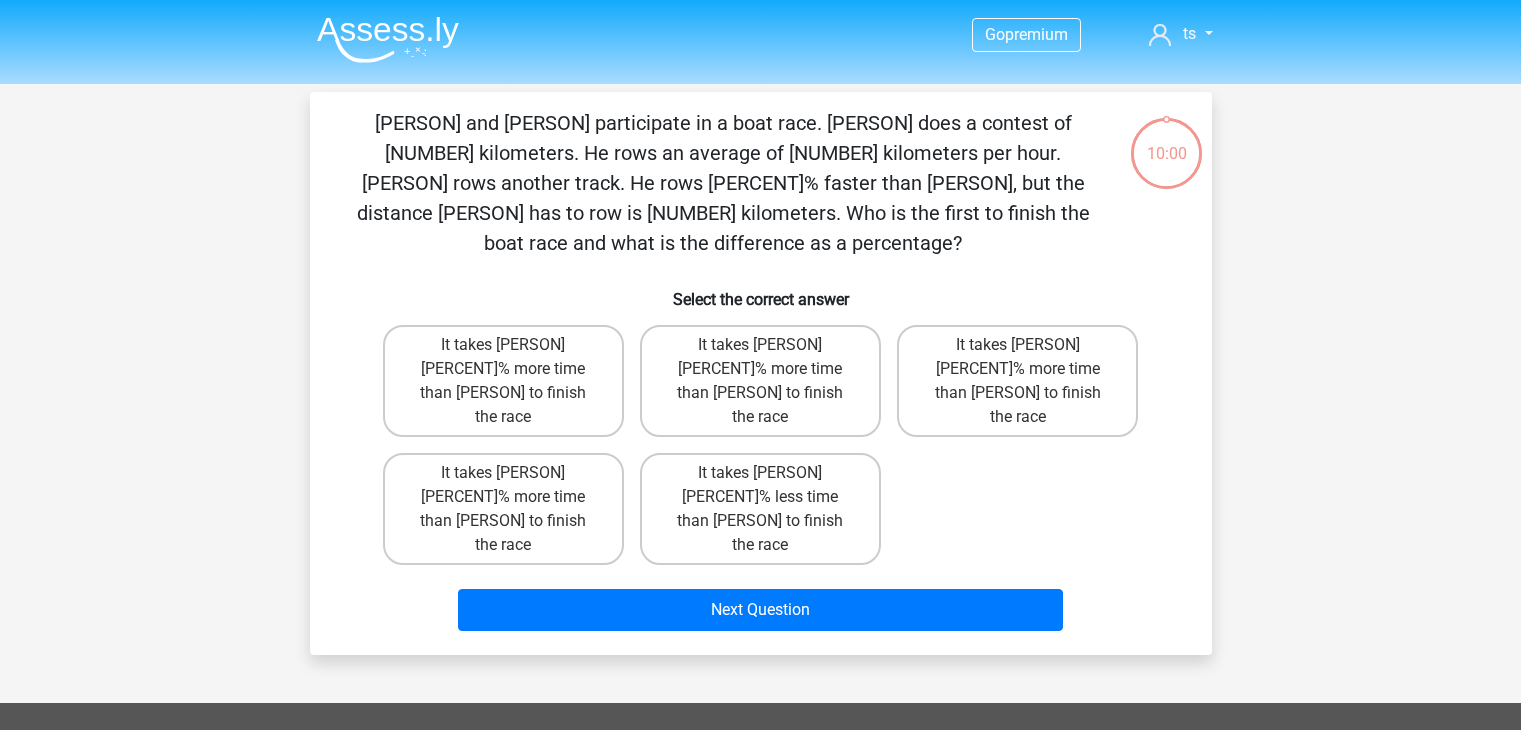 scroll, scrollTop: 0, scrollLeft: 0, axis: both 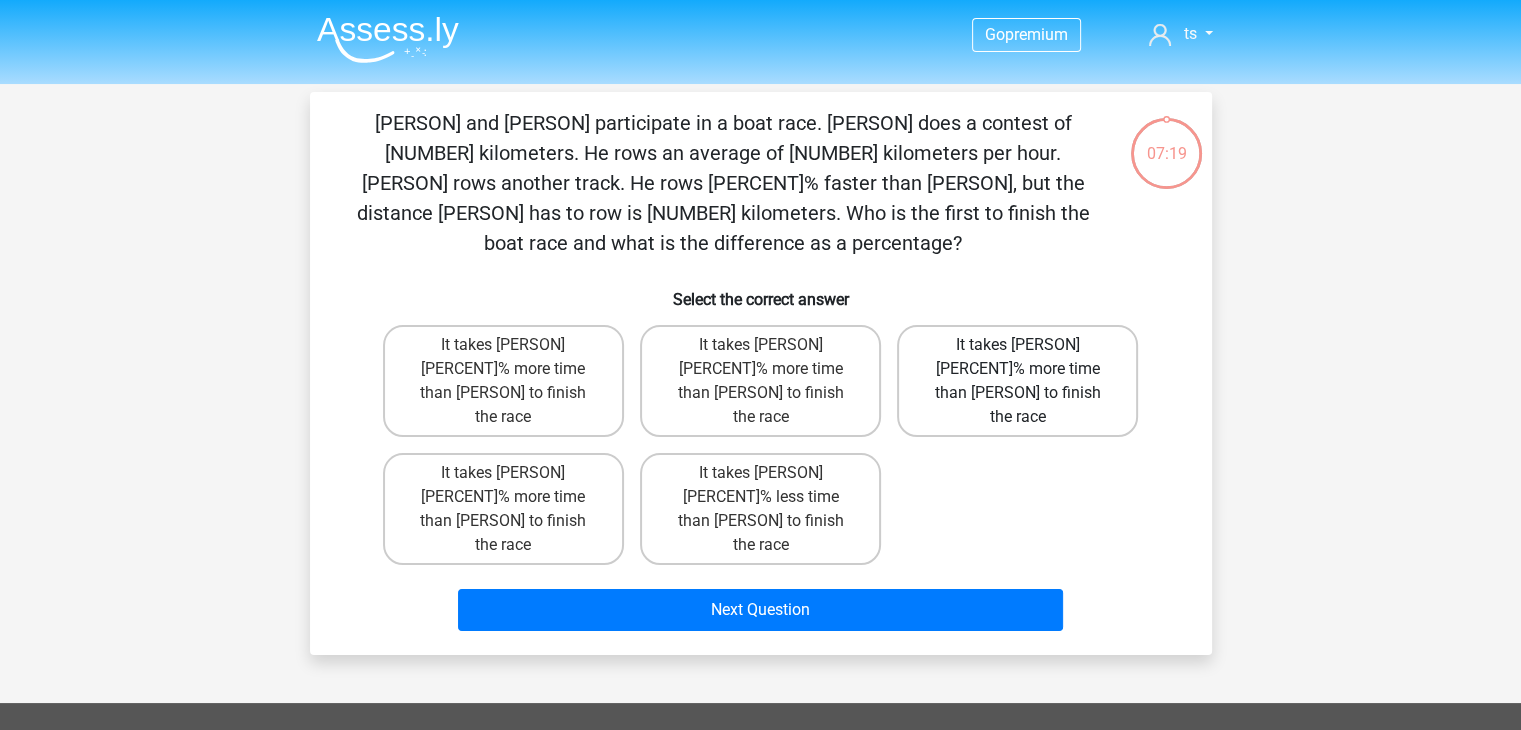 click on "It takes [PERSON] [PERCENT]% more time than [PERSON] to finish the race" at bounding box center [1017, 381] 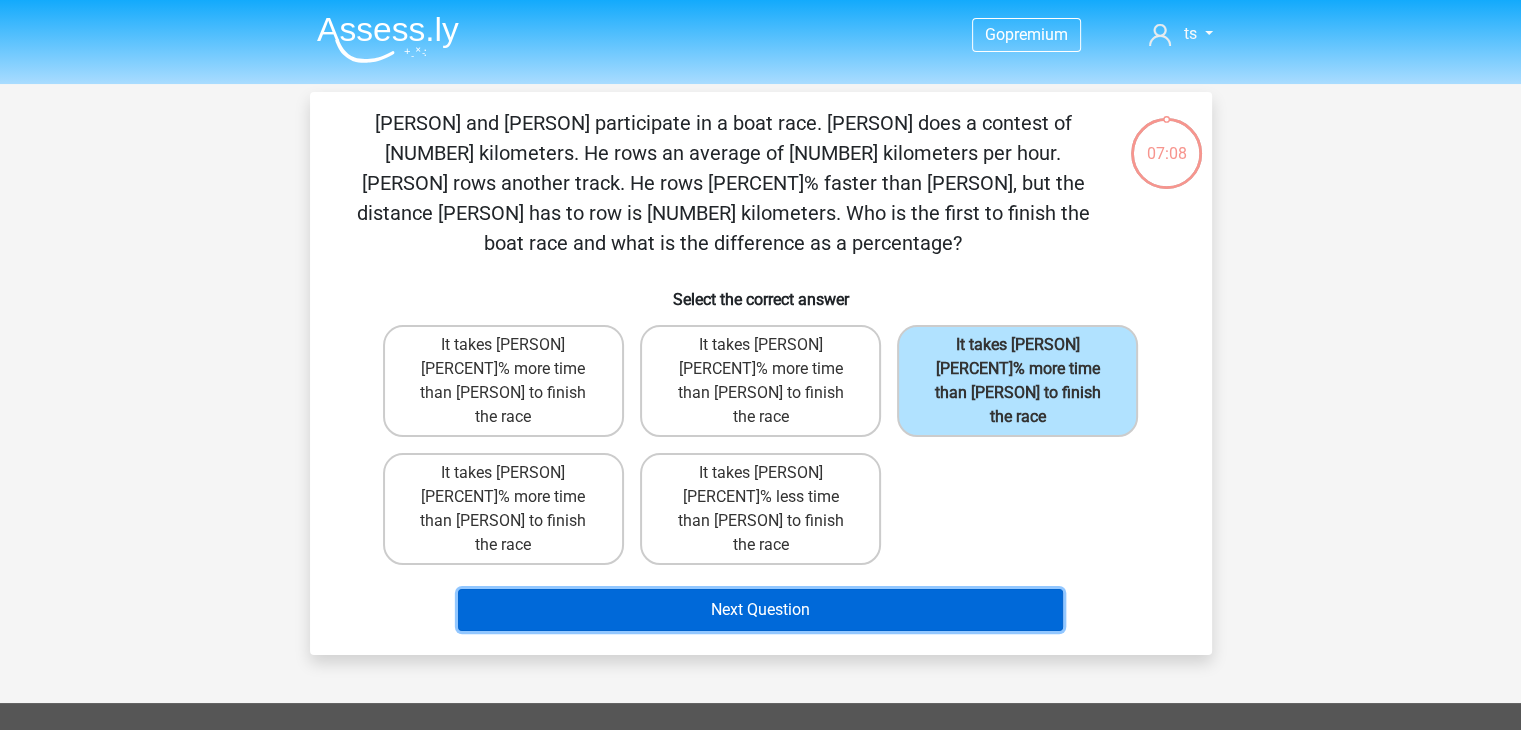 click on "Next Question" at bounding box center [760, 610] 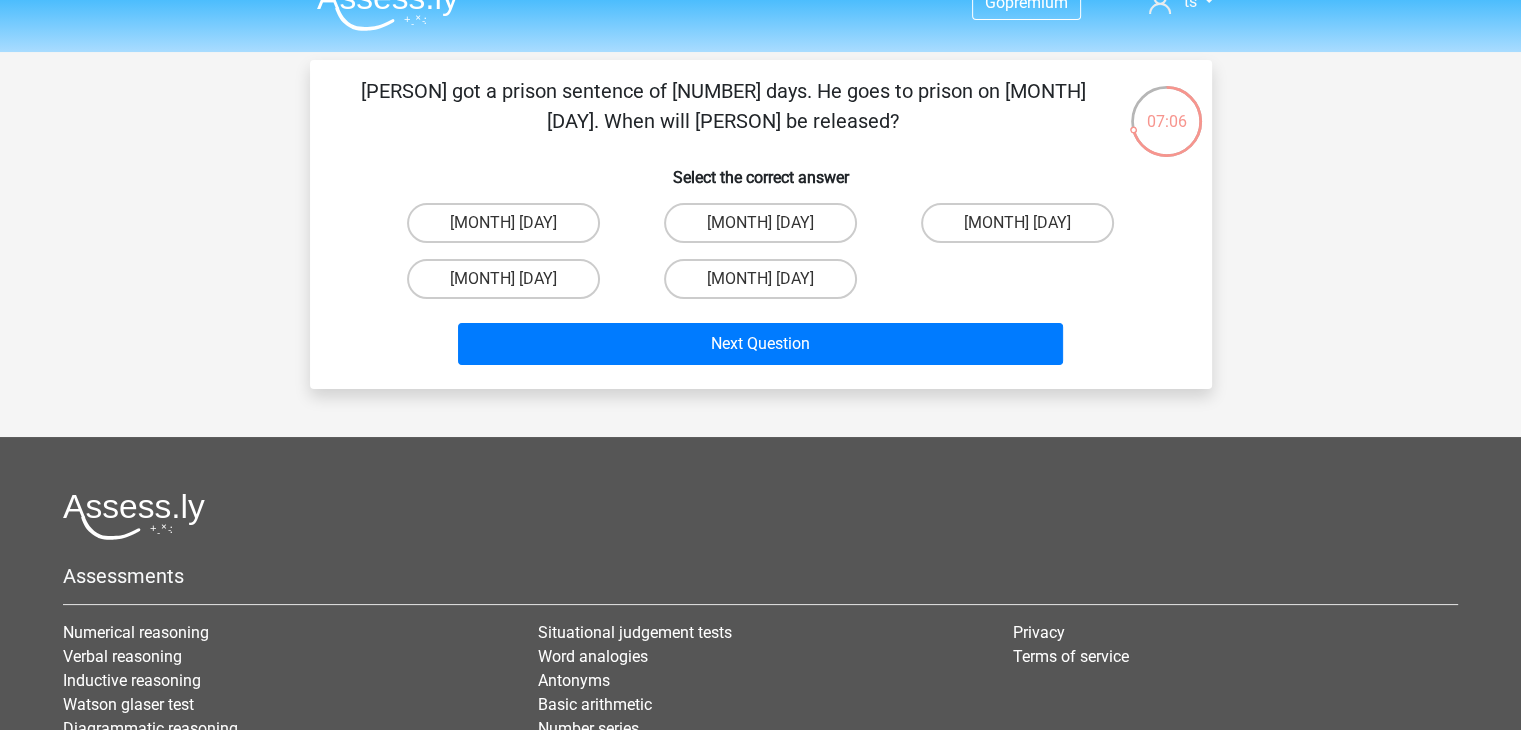 scroll, scrollTop: 0, scrollLeft: 0, axis: both 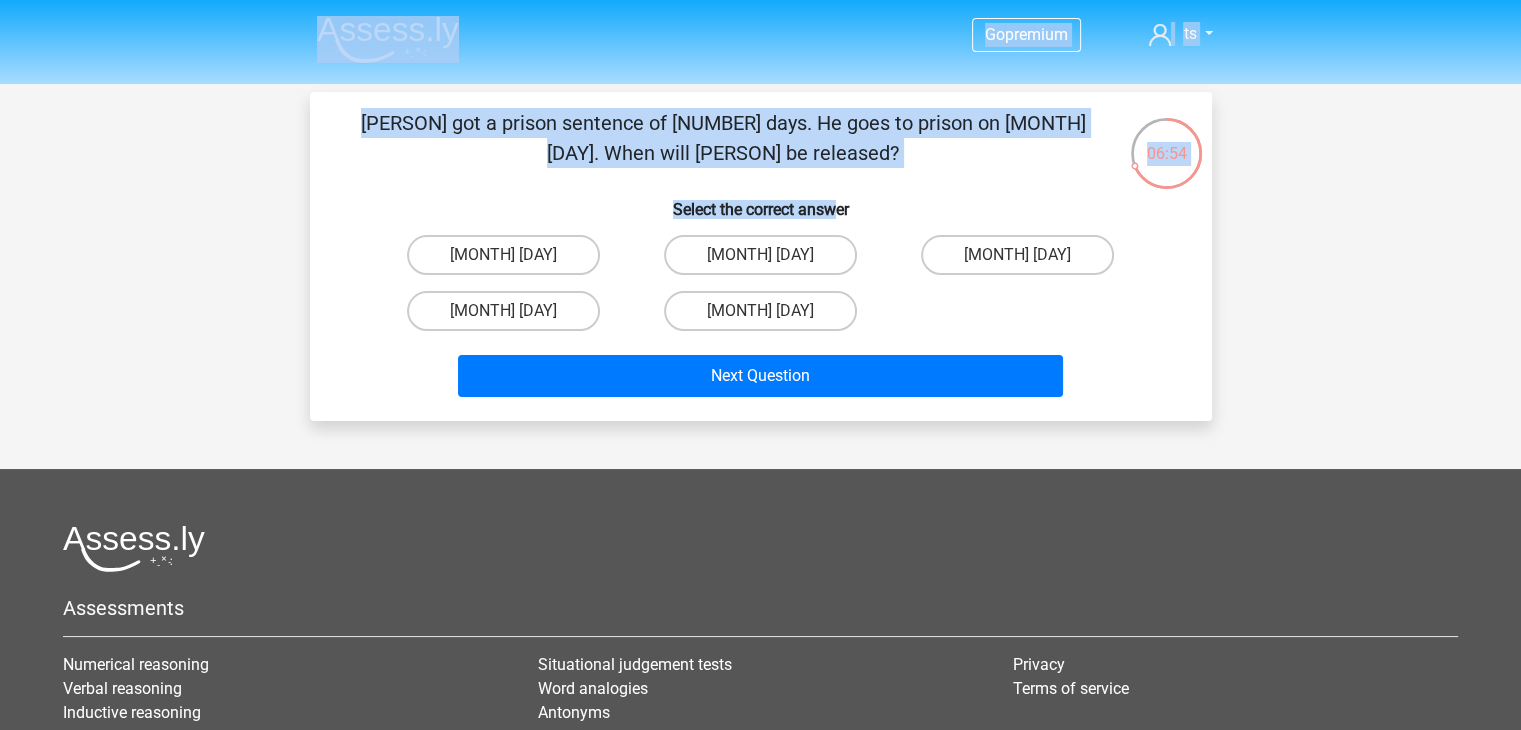 drag, startPoint x: 789, startPoint y: 158, endPoint x: 416, endPoint y: 75, distance: 382.12302 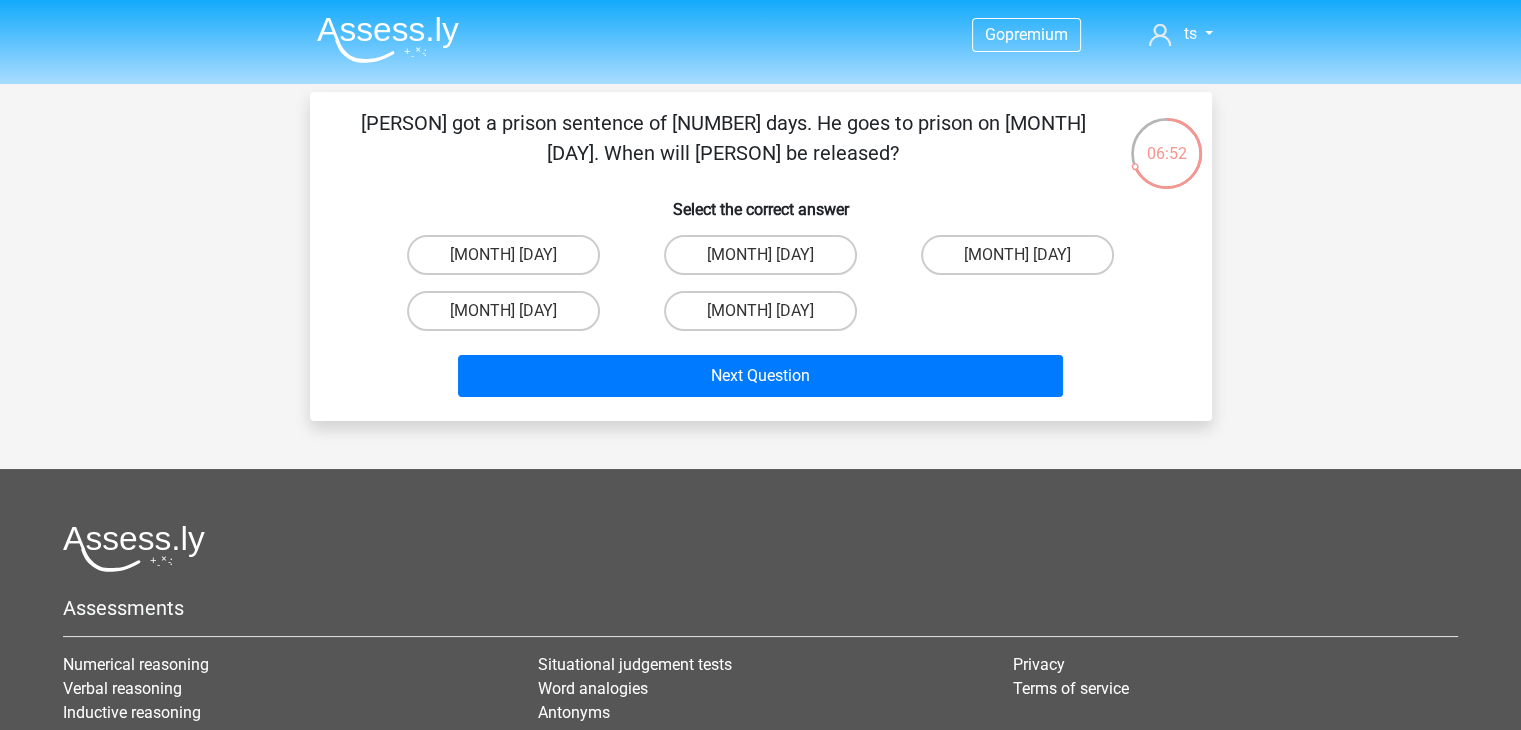 drag, startPoint x: 792, startPoint y: 154, endPoint x: 367, endPoint y: 127, distance: 425.85678 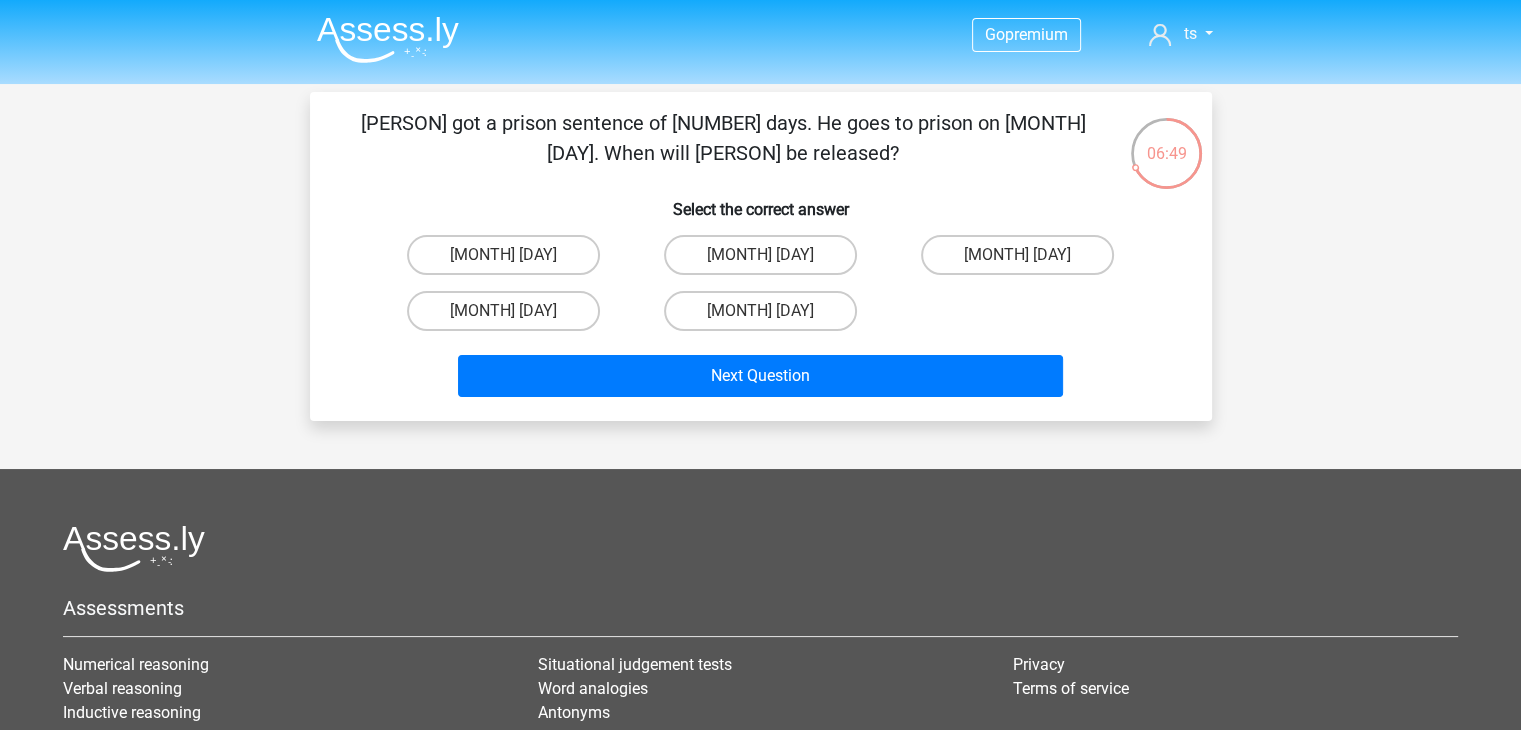 click on "[PERSON] got a prison sentence of [NUMBER] days. He goes to prison on [MONTH] [DAY]. When will [PERSON] be released?" at bounding box center [723, 138] 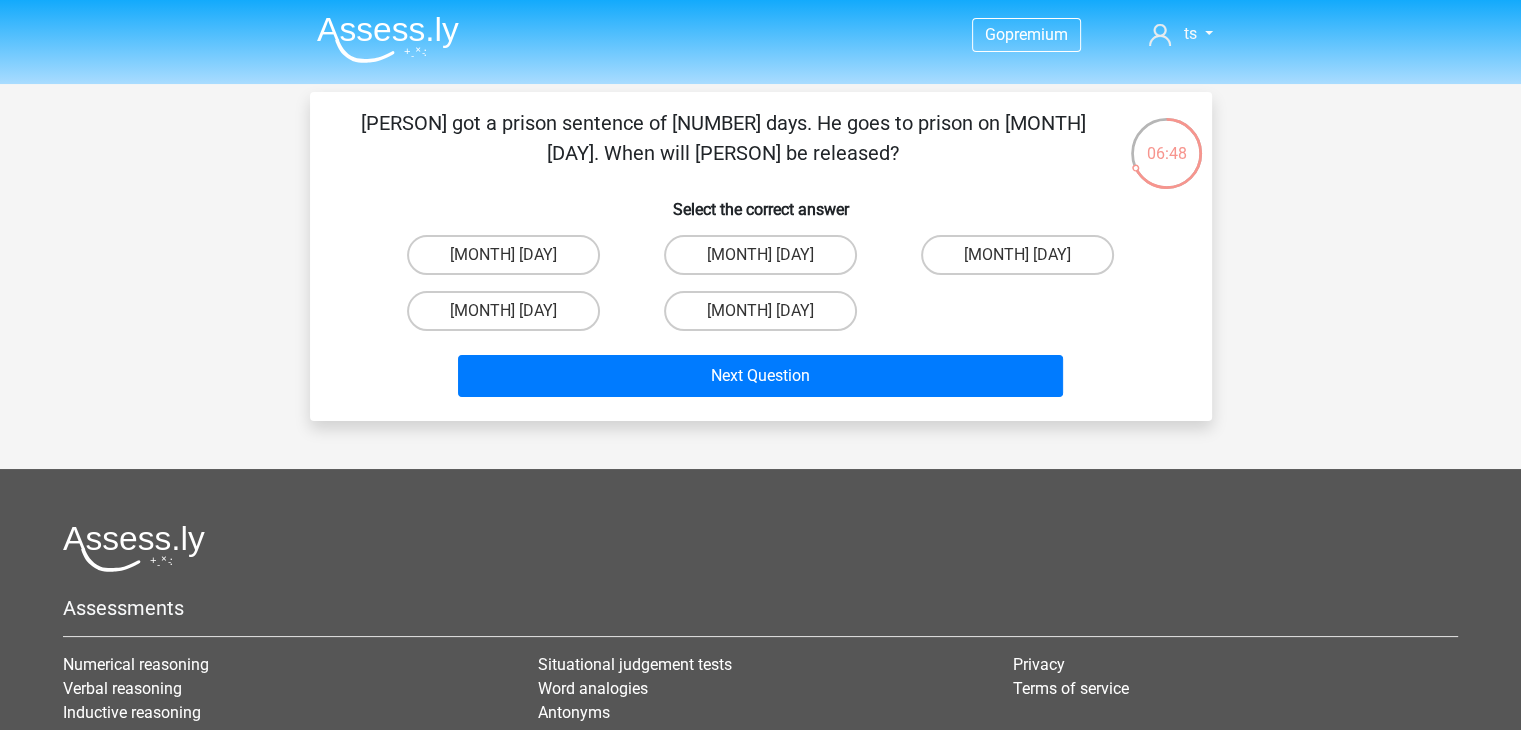 click on "[PERSON] got a prison sentence of [NUMBER] days. He goes to prison on [MONTH] [DAY]. When will [PERSON] be released?" at bounding box center (723, 138) 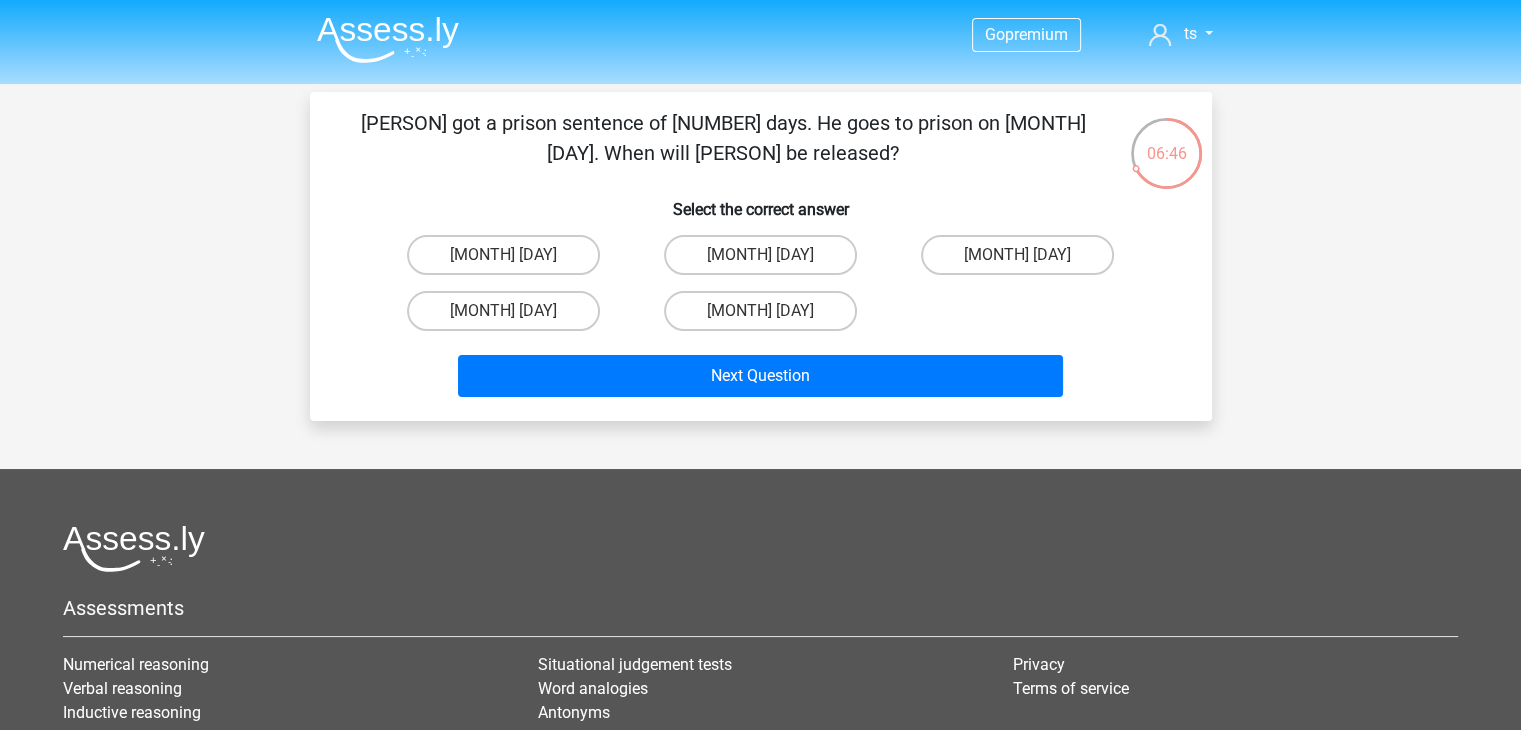 drag, startPoint x: 366, startPoint y: 121, endPoint x: 812, endPoint y: 142, distance: 446.4941 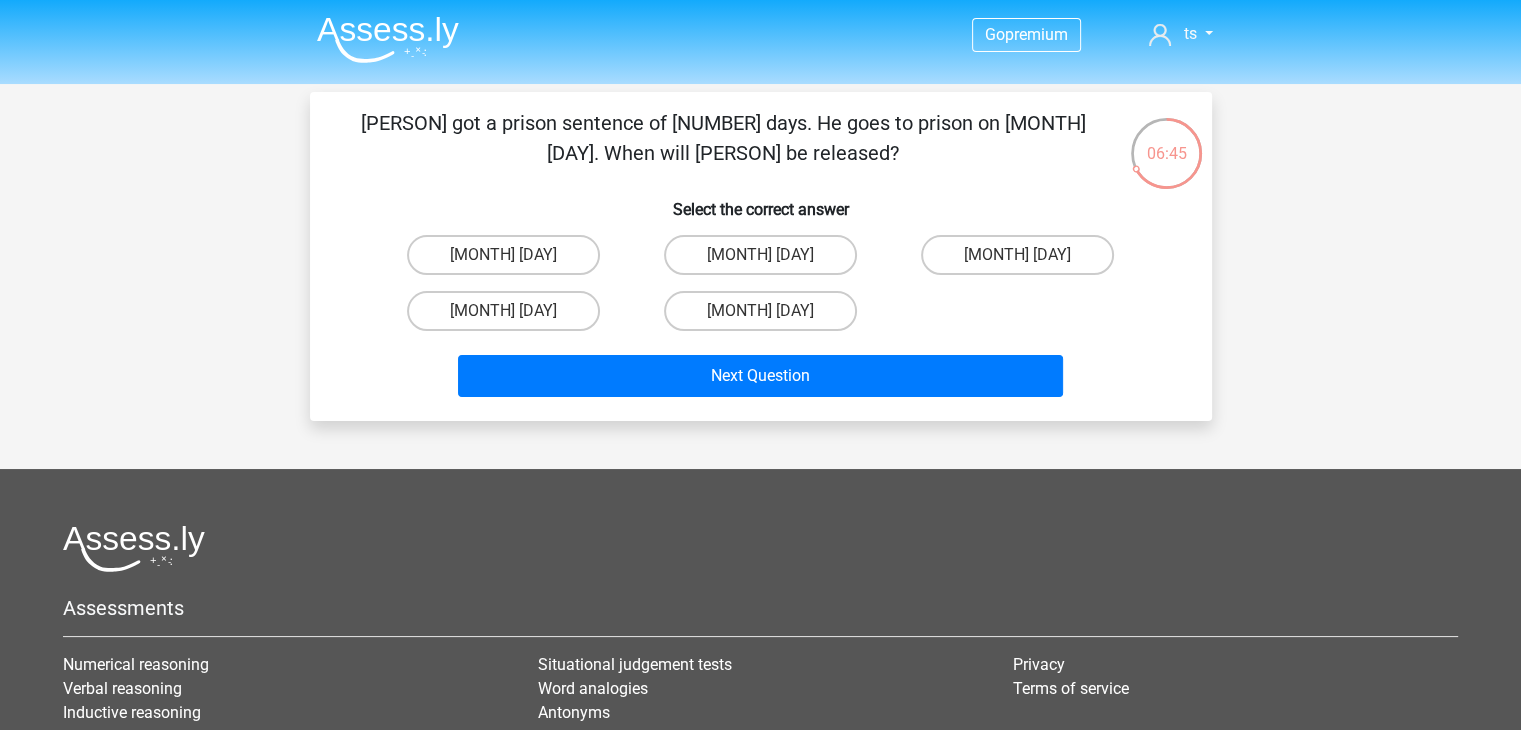 copy on "[PERSON] got a prison sentence of [NUMBER] days. He goes to prison on [MONTH] [DAY]. When will [PERSON] be released?" 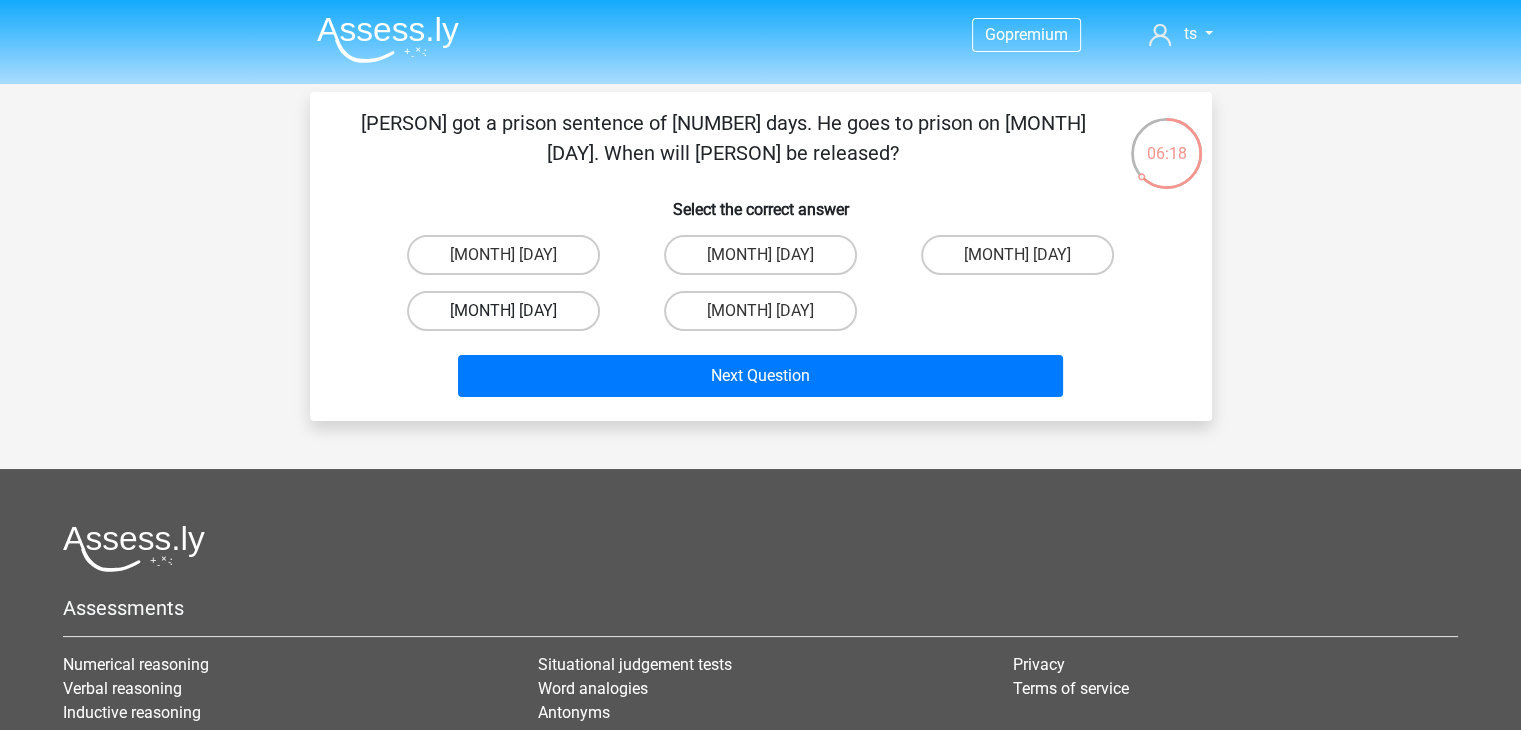 click on "[MONTH] [DAY]" at bounding box center [503, 311] 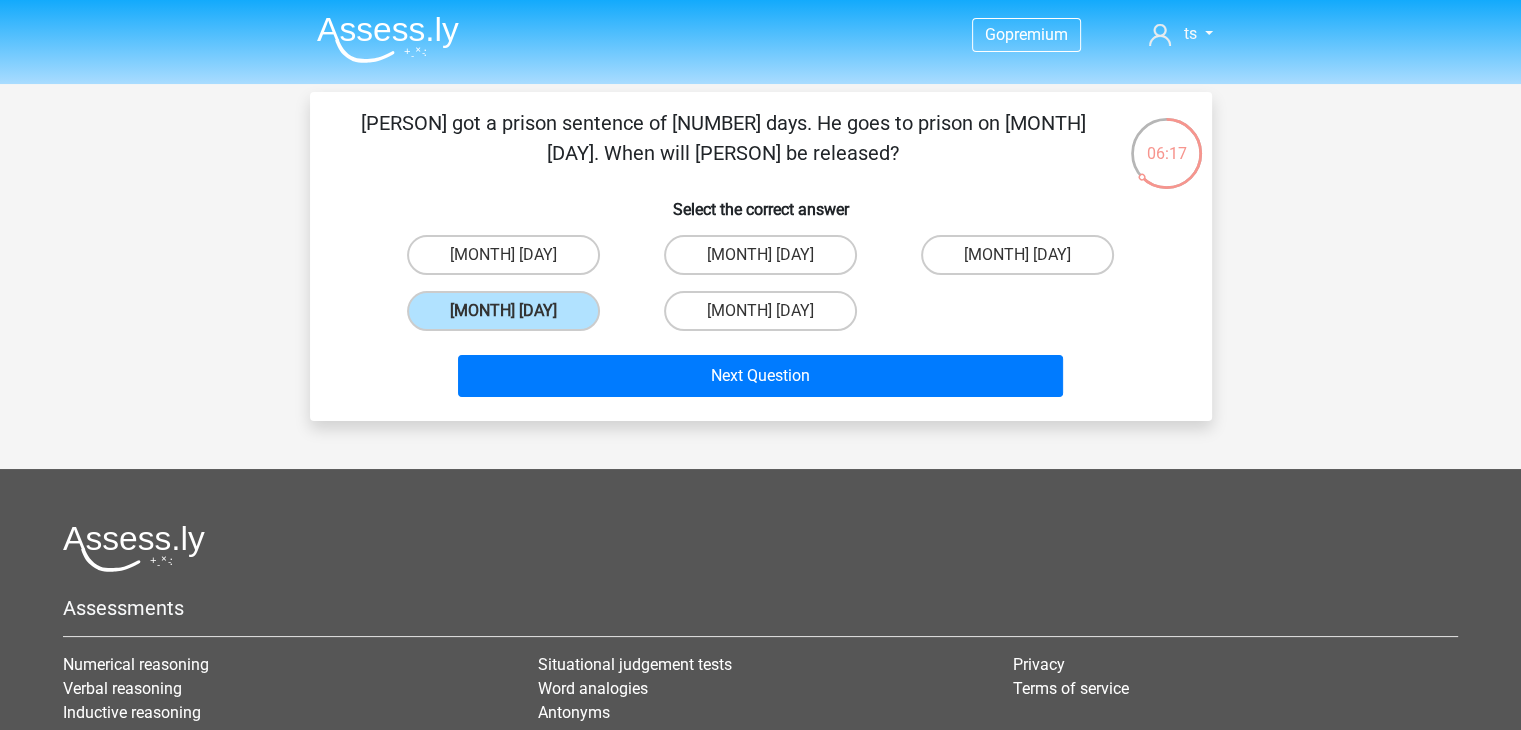 click on "[MONTH] [DAY]" at bounding box center [503, 255] 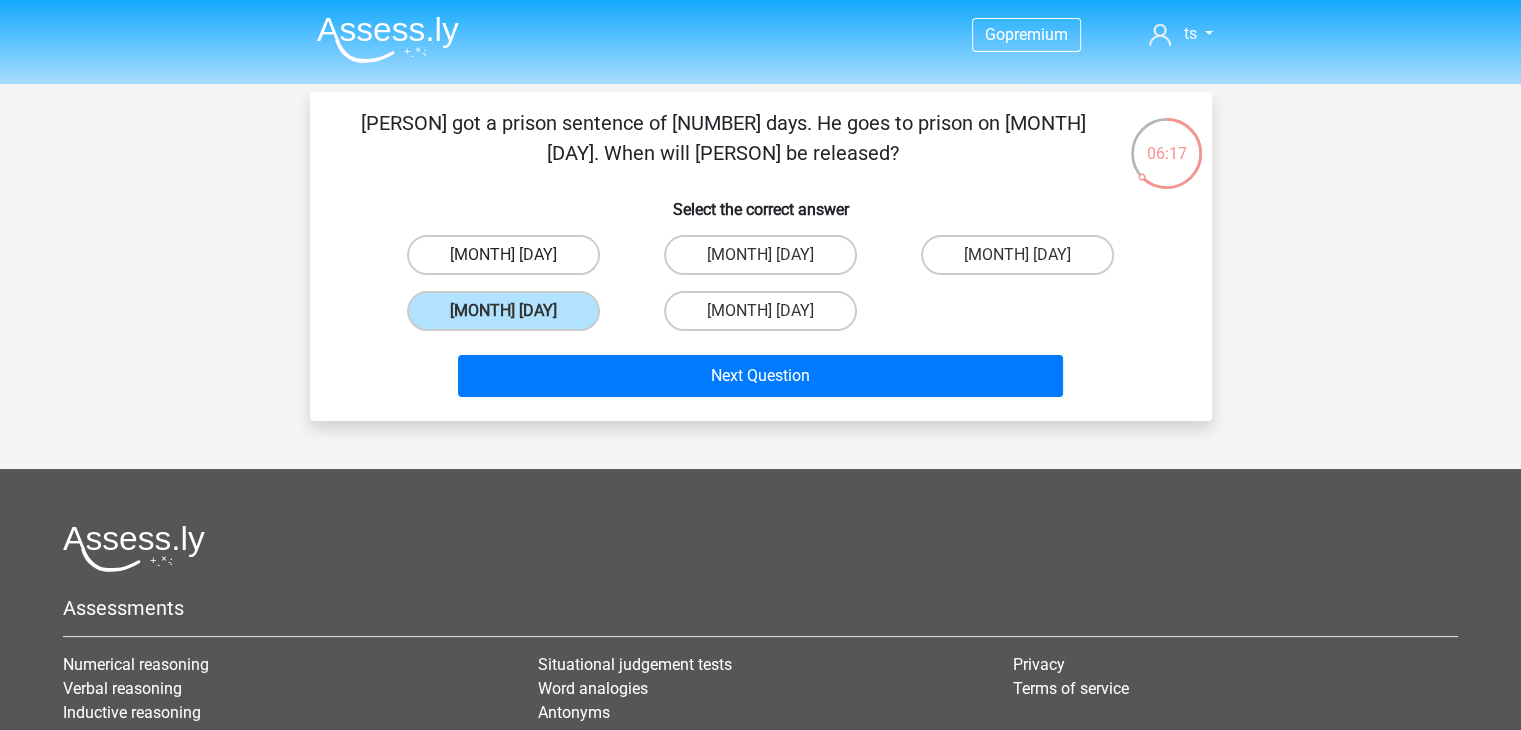 click on "[MONTH] [DAY]" at bounding box center (503, 255) 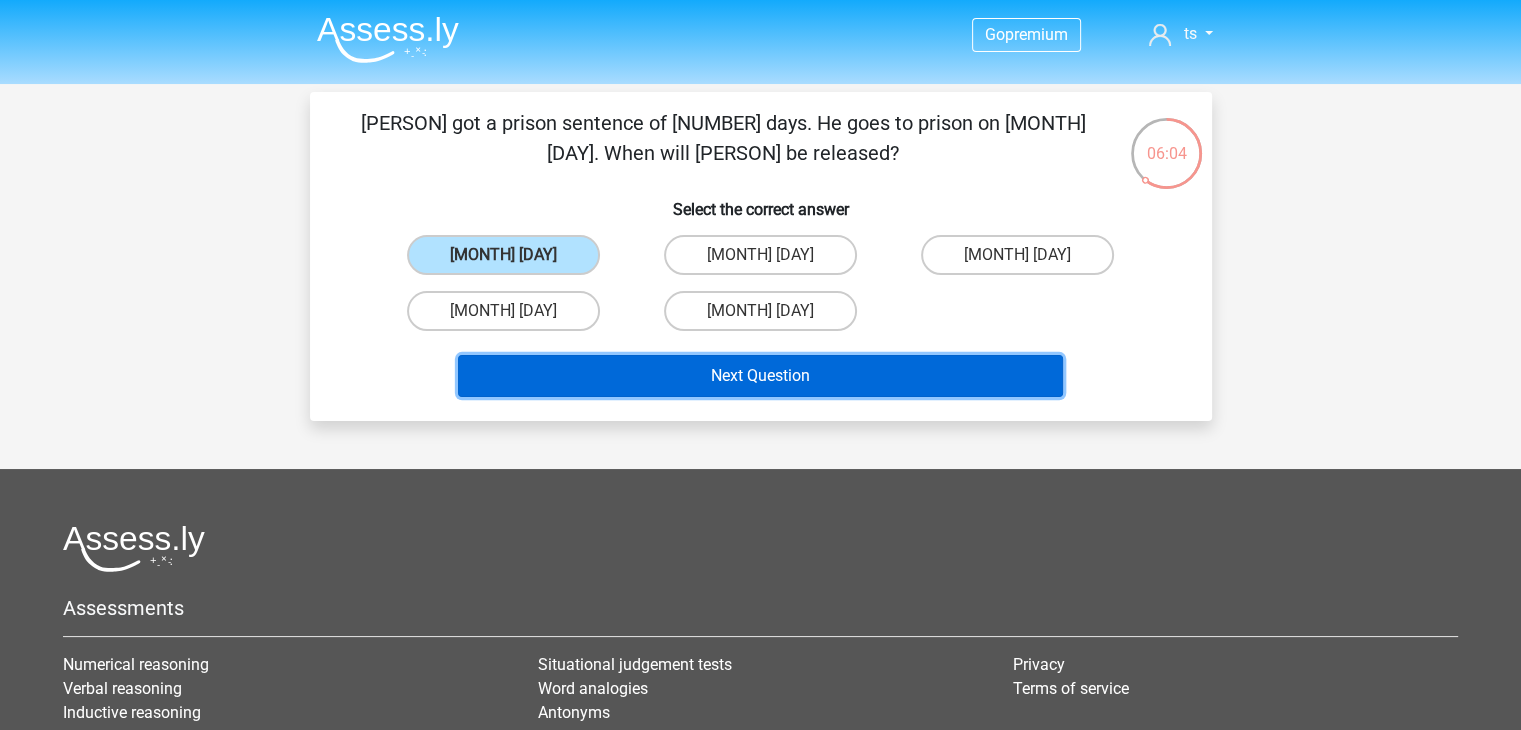 click on "Next Question" at bounding box center [760, 376] 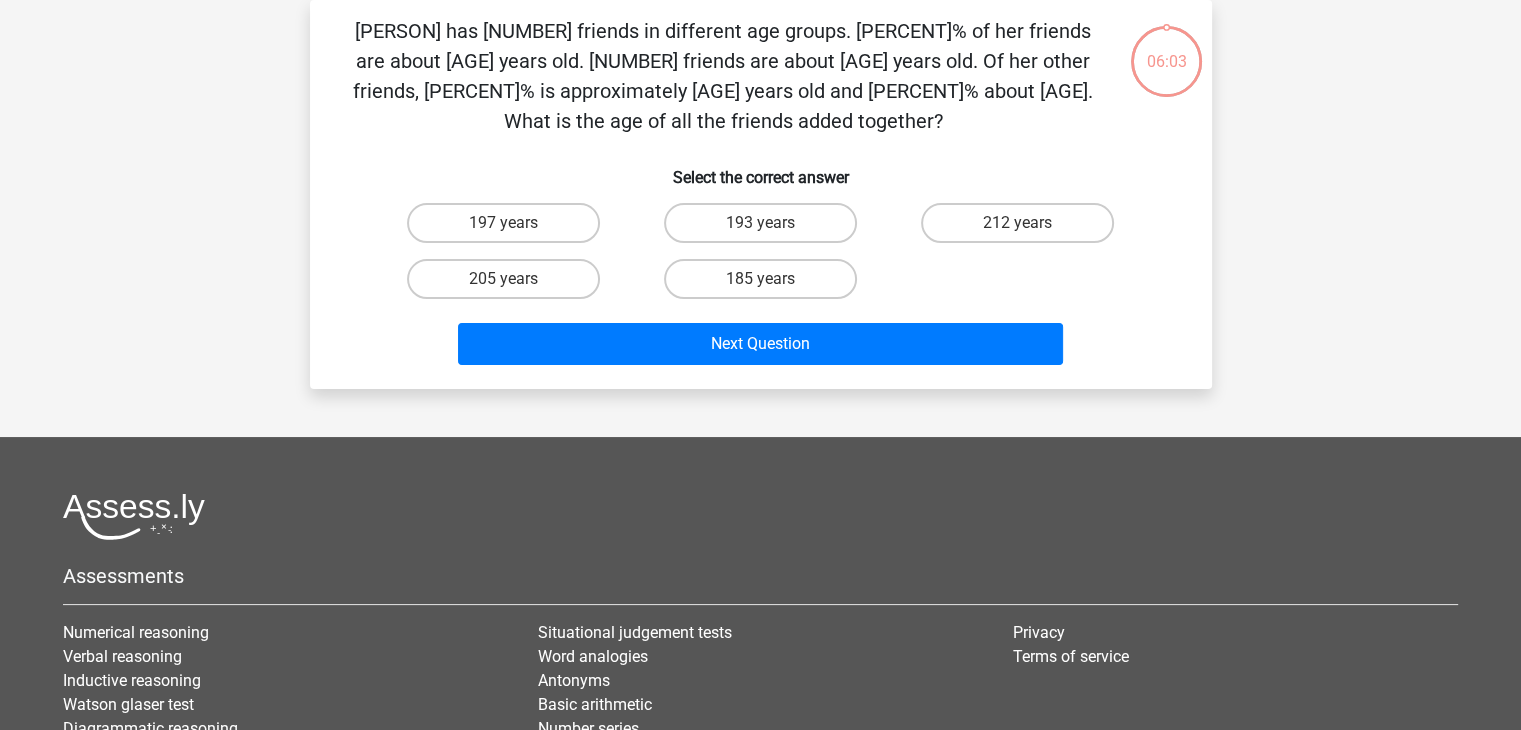 scroll, scrollTop: 0, scrollLeft: 0, axis: both 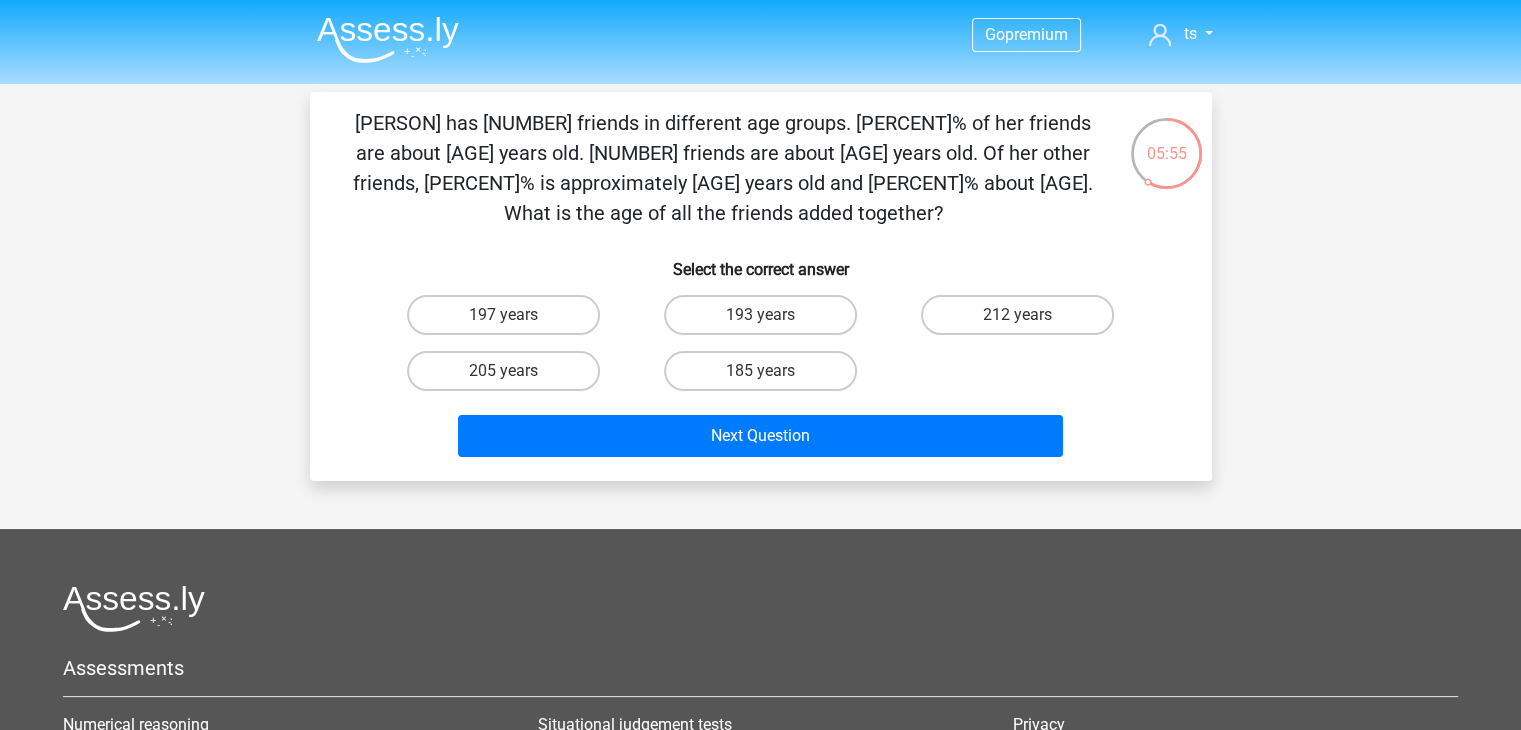drag, startPoint x: 835, startPoint y: 210, endPoint x: 344, endPoint y: 129, distance: 497.6364 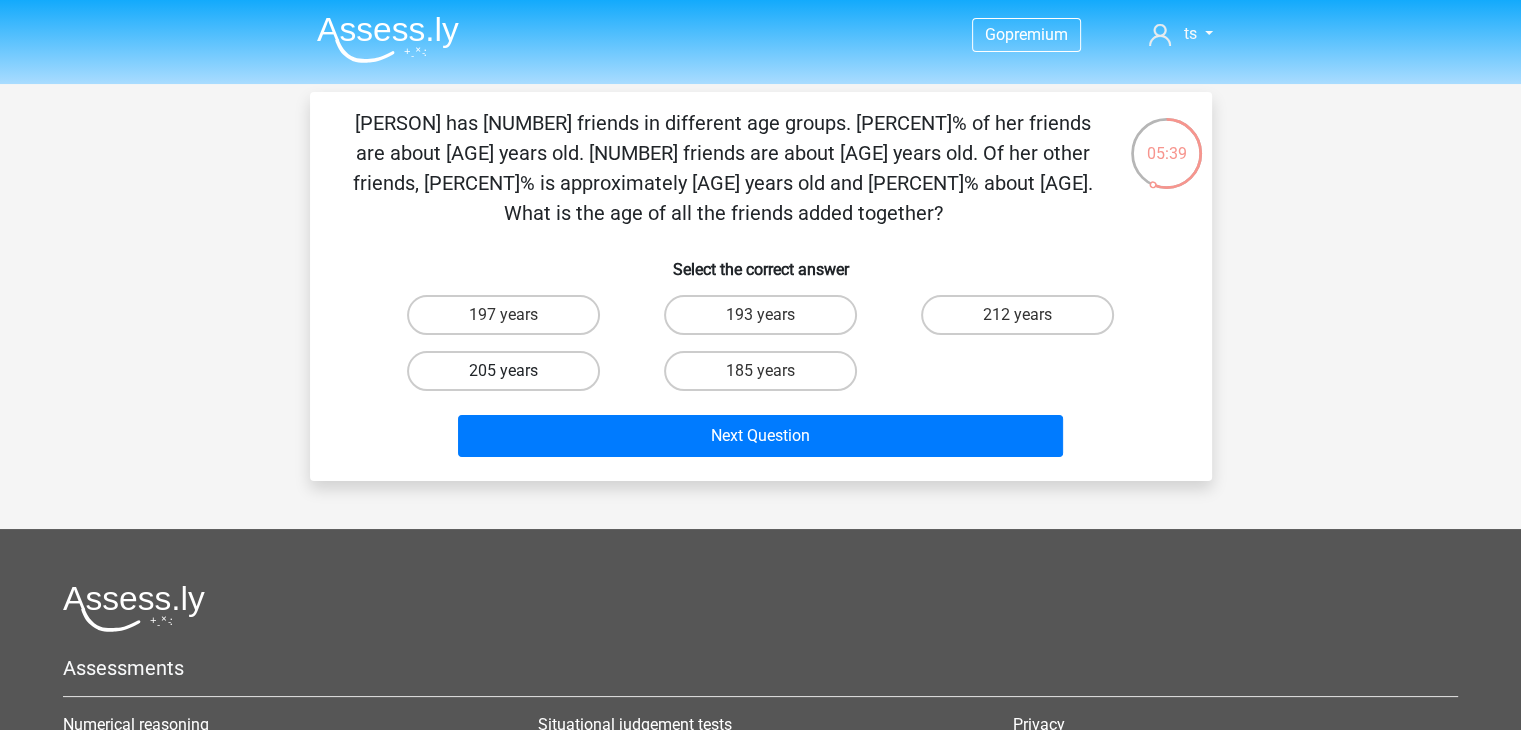 click on "205 years" at bounding box center [503, 371] 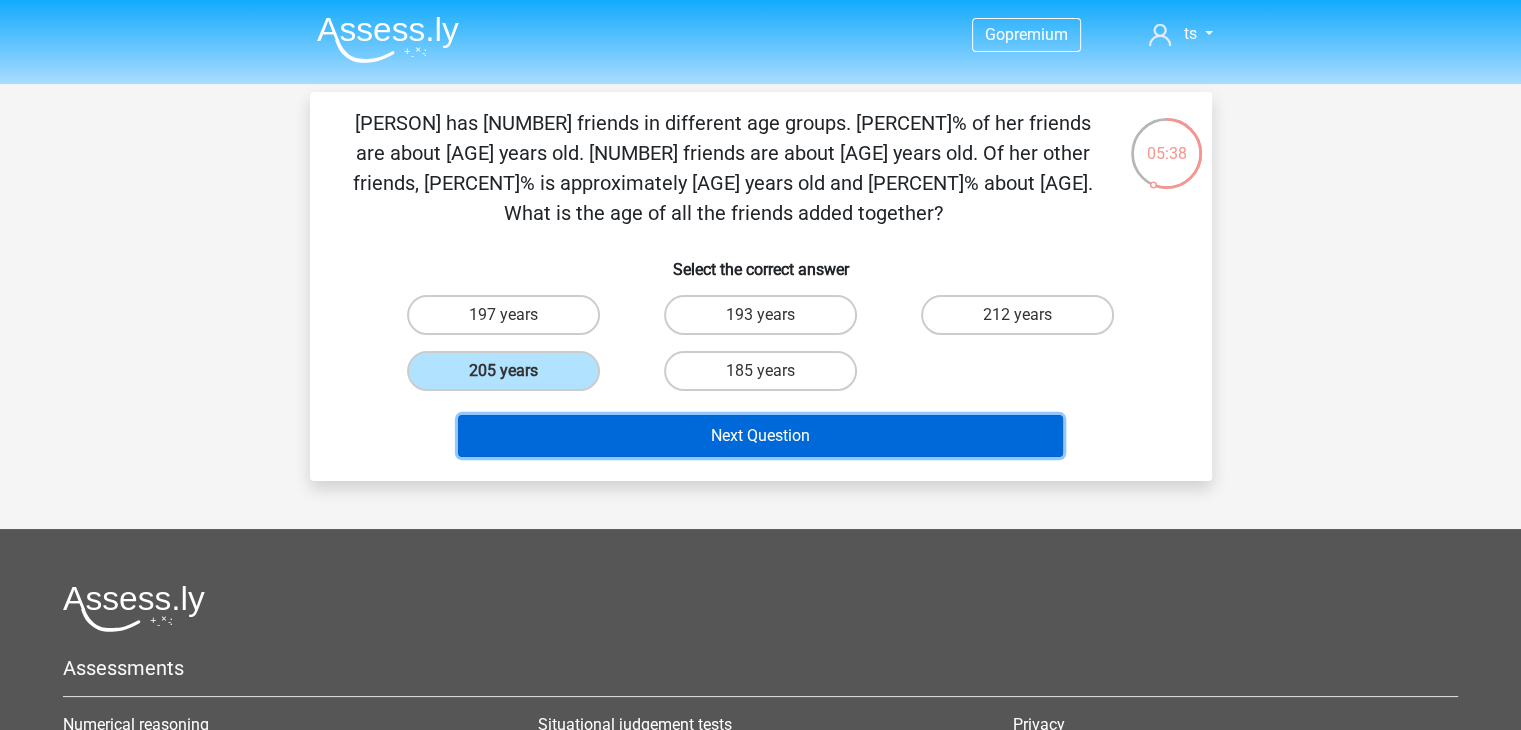 click on "Next Question" at bounding box center [760, 436] 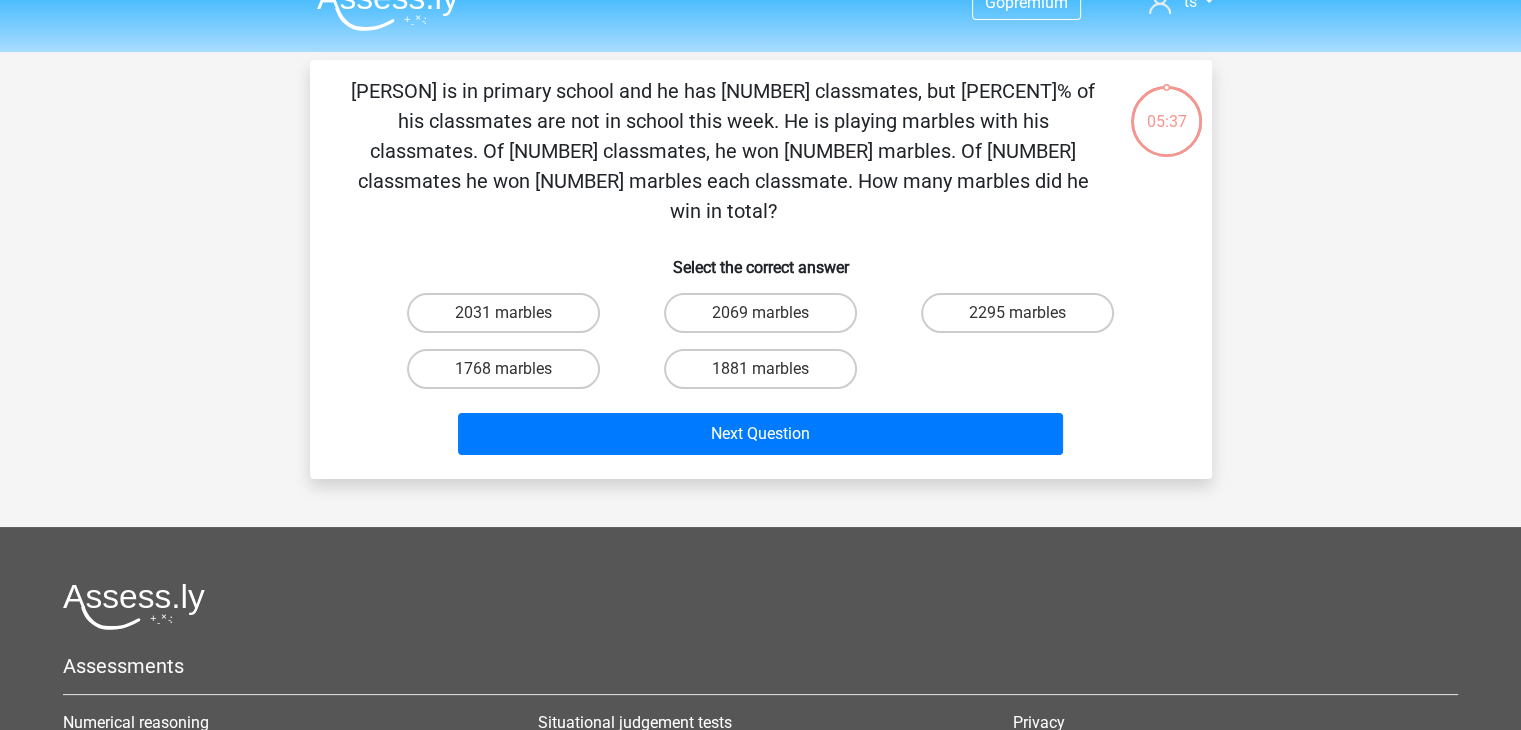 scroll, scrollTop: 0, scrollLeft: 0, axis: both 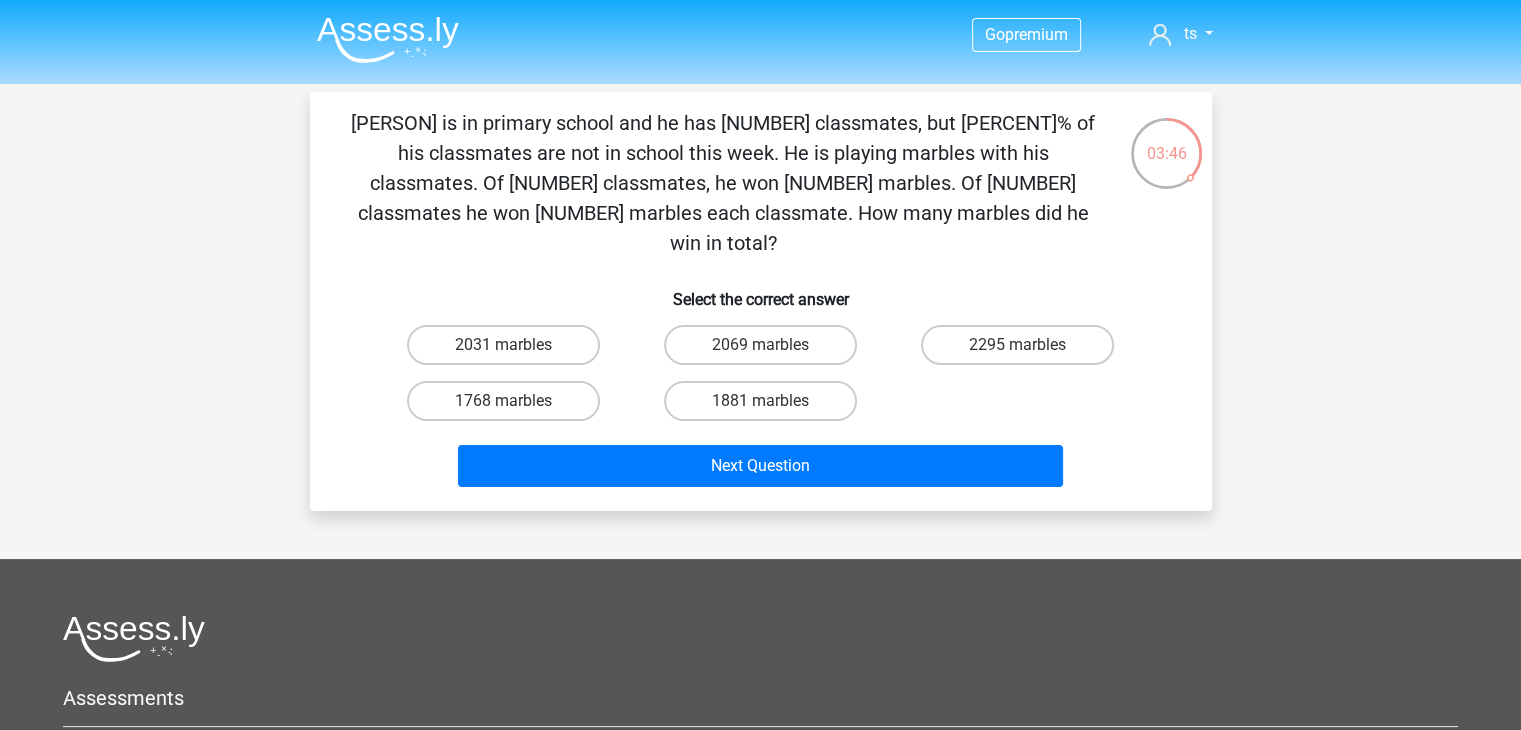 click on "1881 marbles" at bounding box center (766, 407) 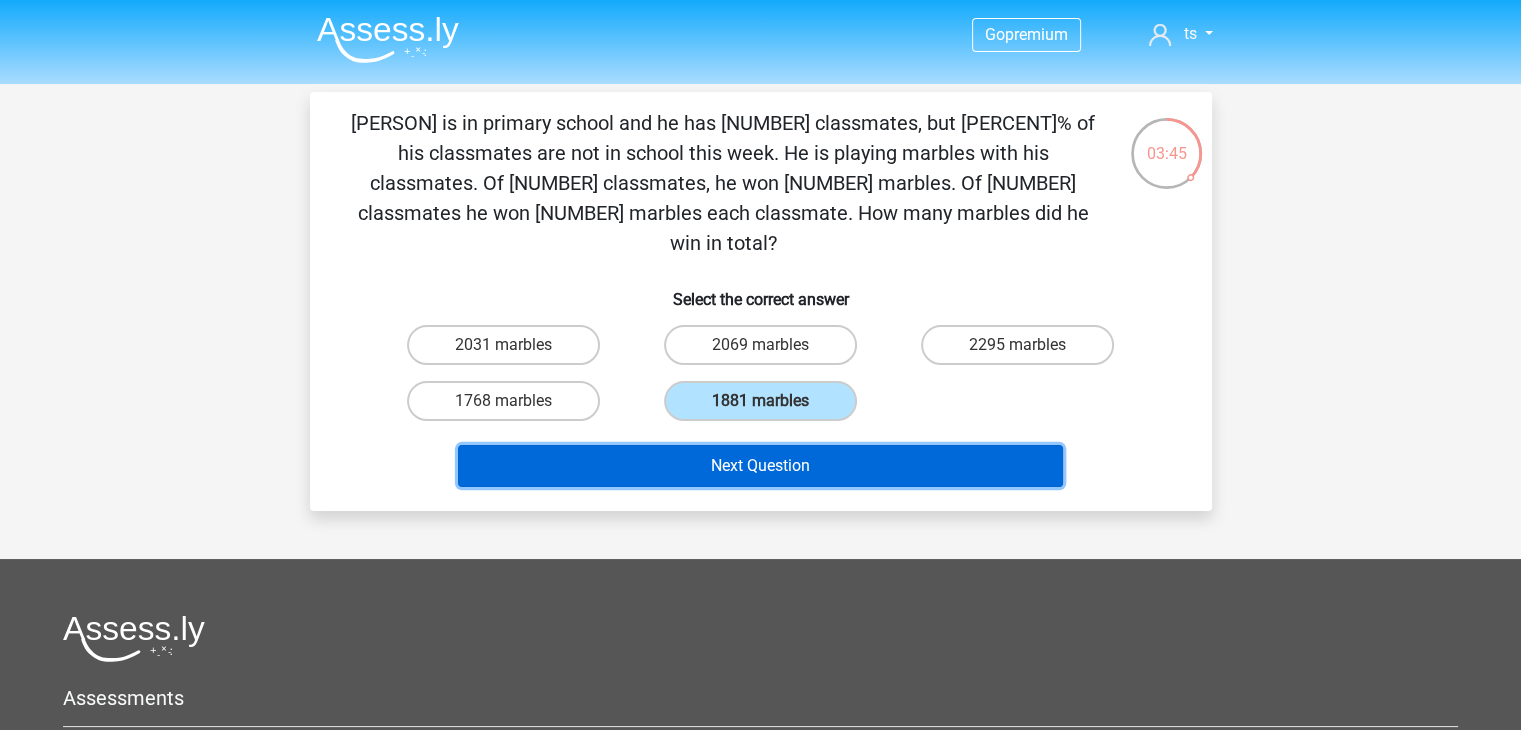 click on "Next Question" at bounding box center (760, 466) 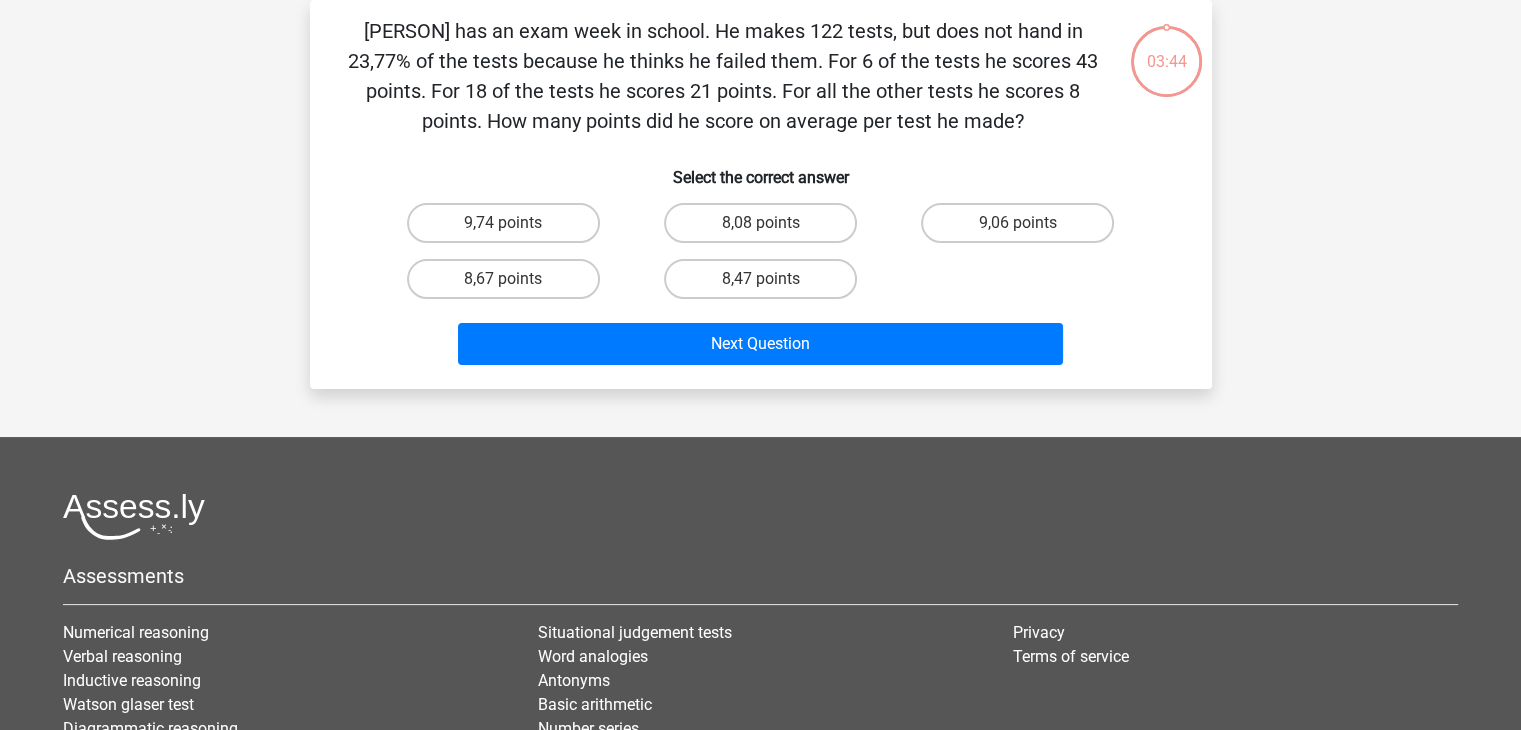 scroll, scrollTop: 0, scrollLeft: 0, axis: both 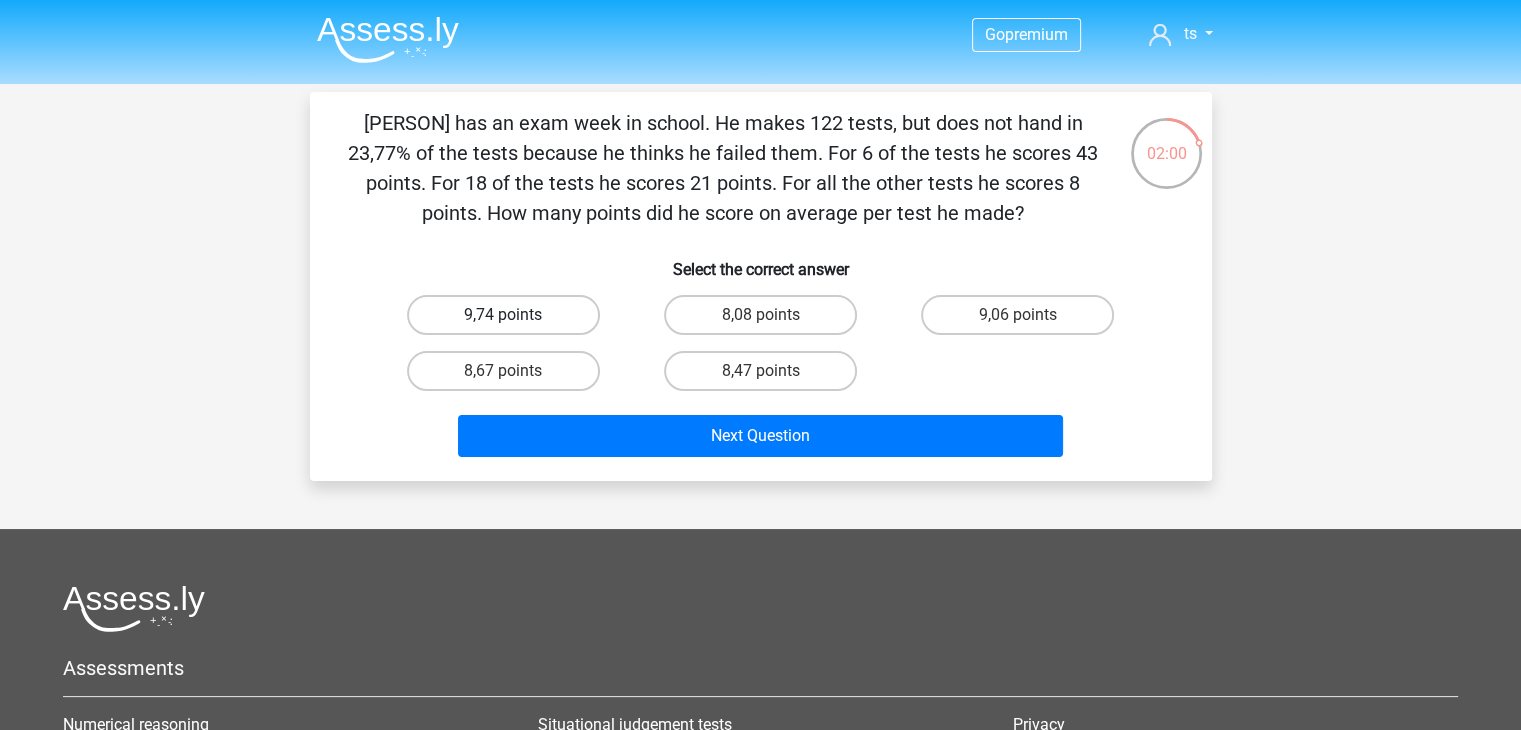 click on "9,74 points" at bounding box center [503, 315] 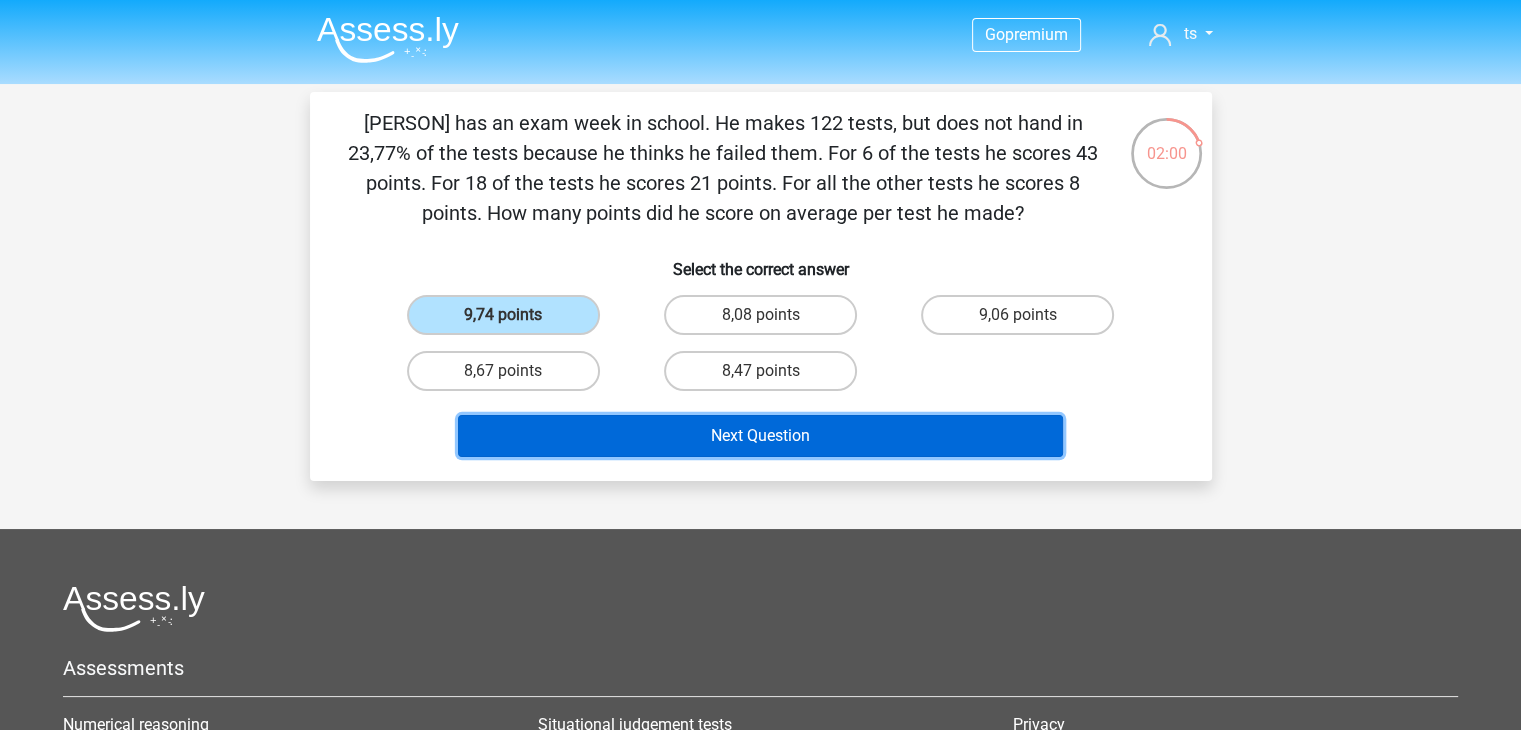 click on "Next Question" at bounding box center (760, 436) 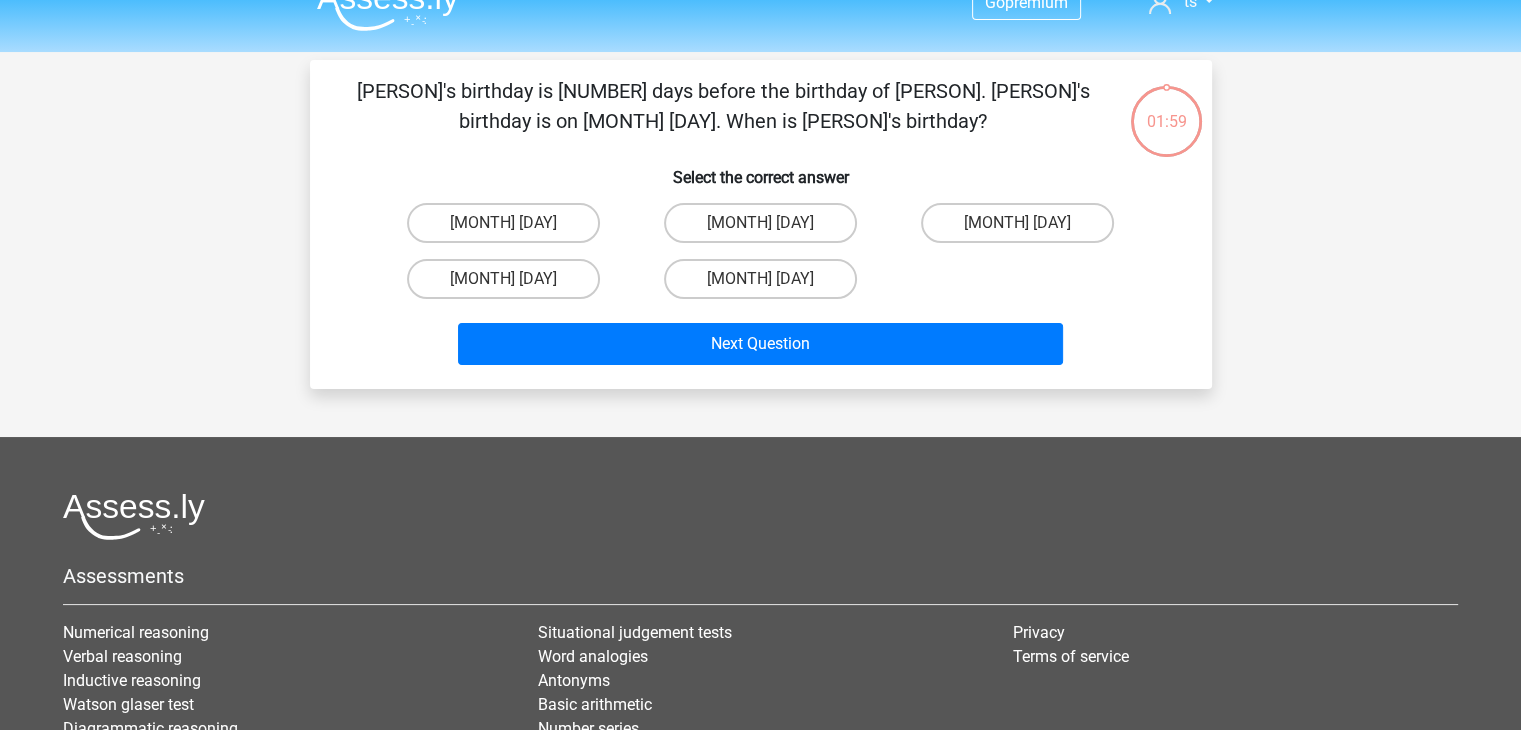 scroll, scrollTop: 0, scrollLeft: 0, axis: both 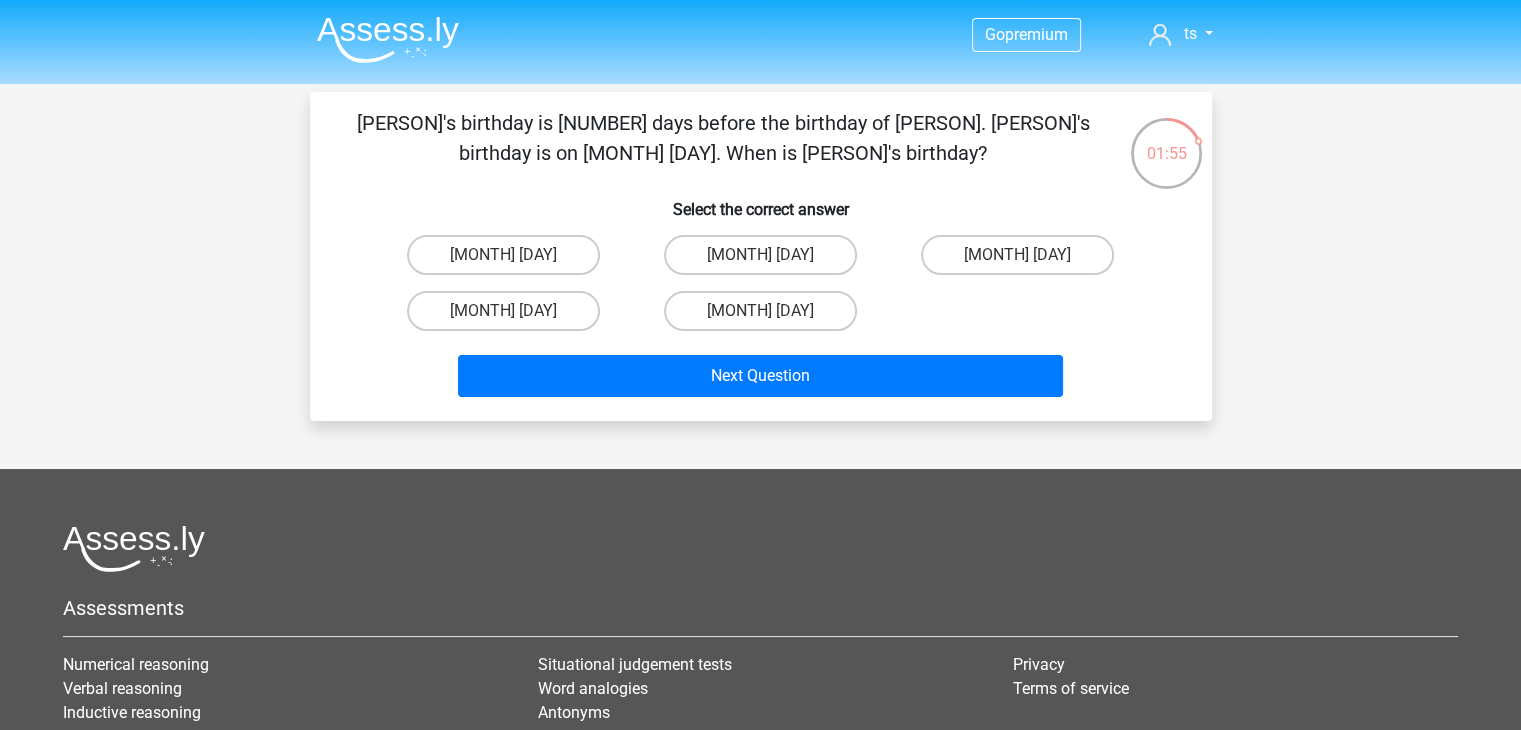 drag, startPoint x: 867, startPoint y: 155, endPoint x: 330, endPoint y: 105, distance: 539.32275 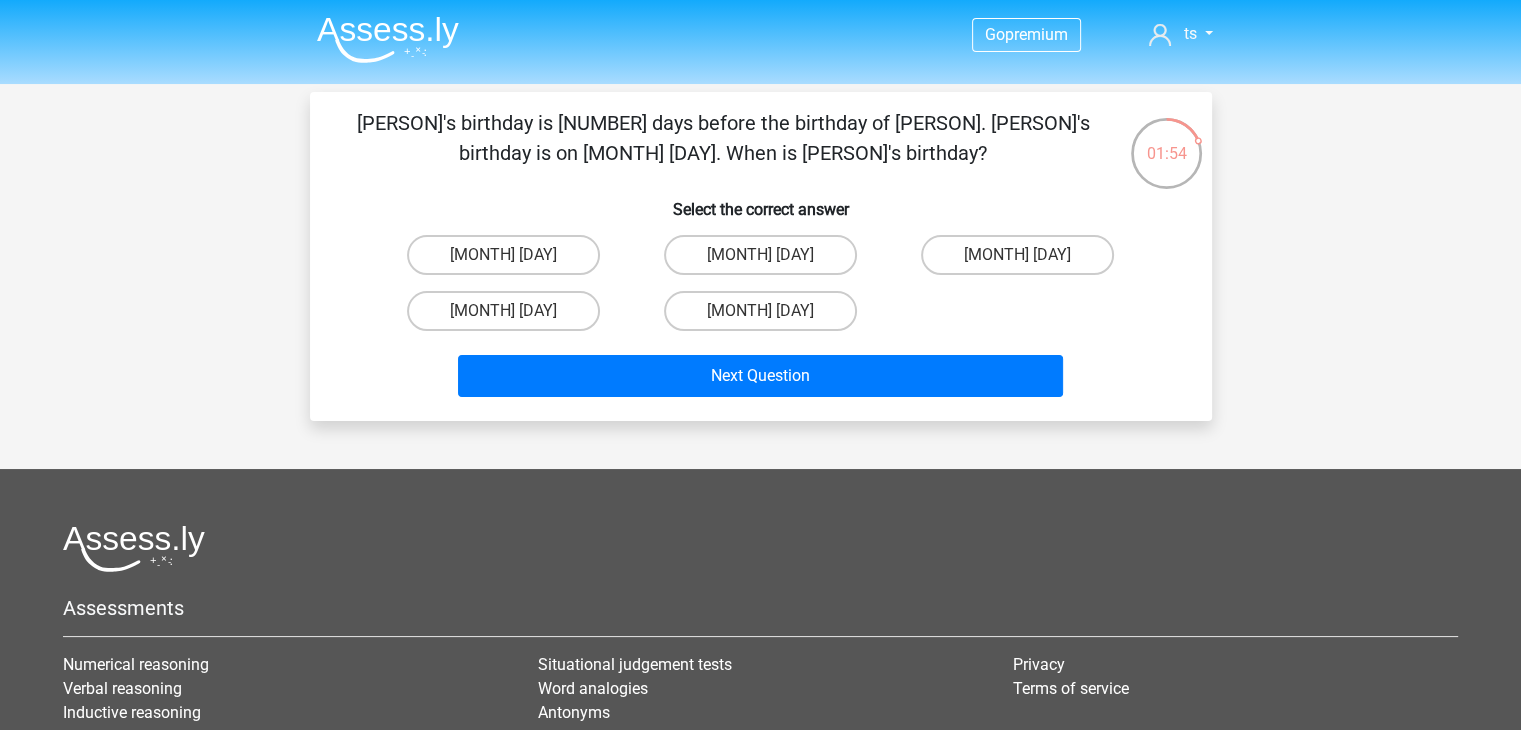 copy on "[PERSON]'s birthday is [NUMBER] days before the birthday of [PERSON]. [PERSON]'s birthday is on [MONTH] [DAY]. When is [PERSON]'s birthday?" 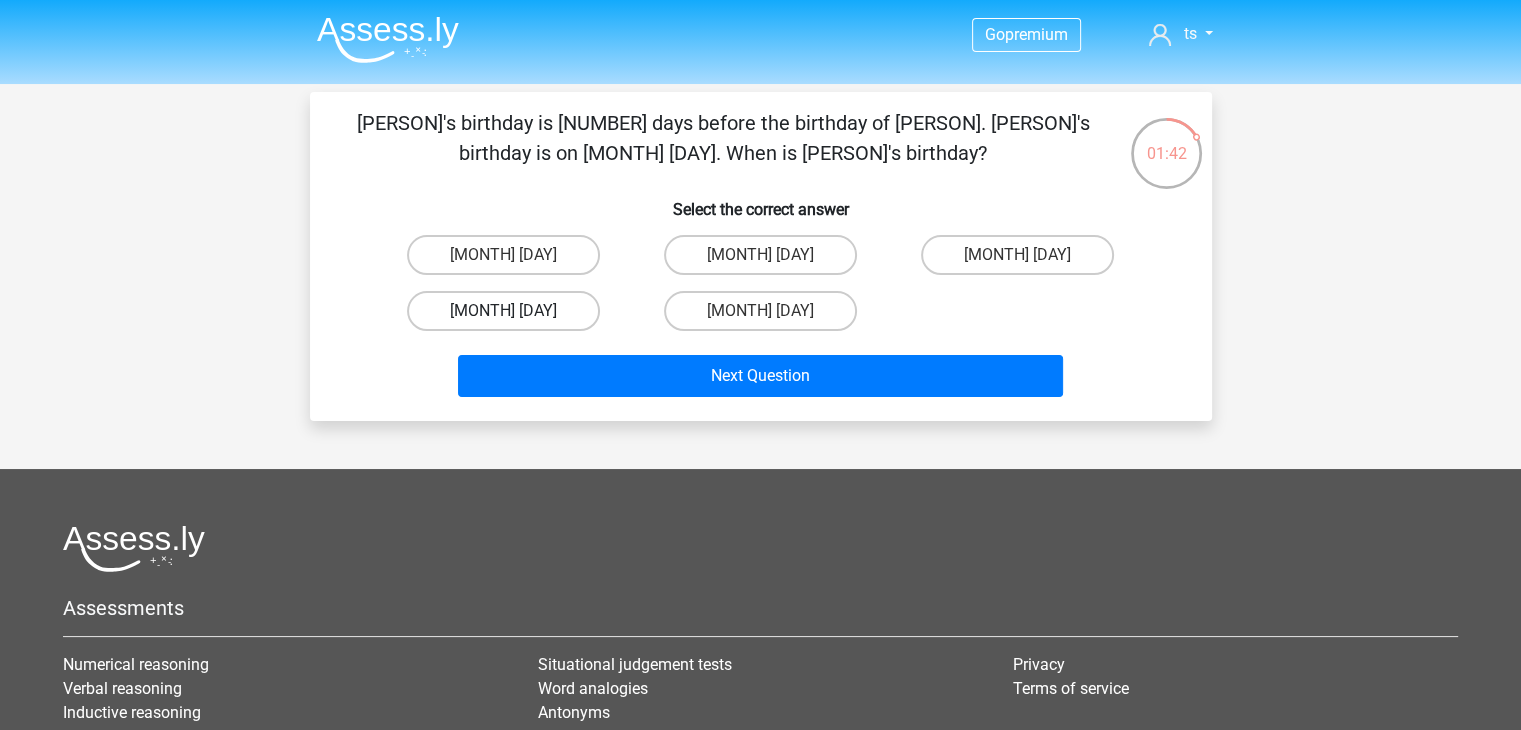 click on "[MONTH] [DAY]" at bounding box center [503, 311] 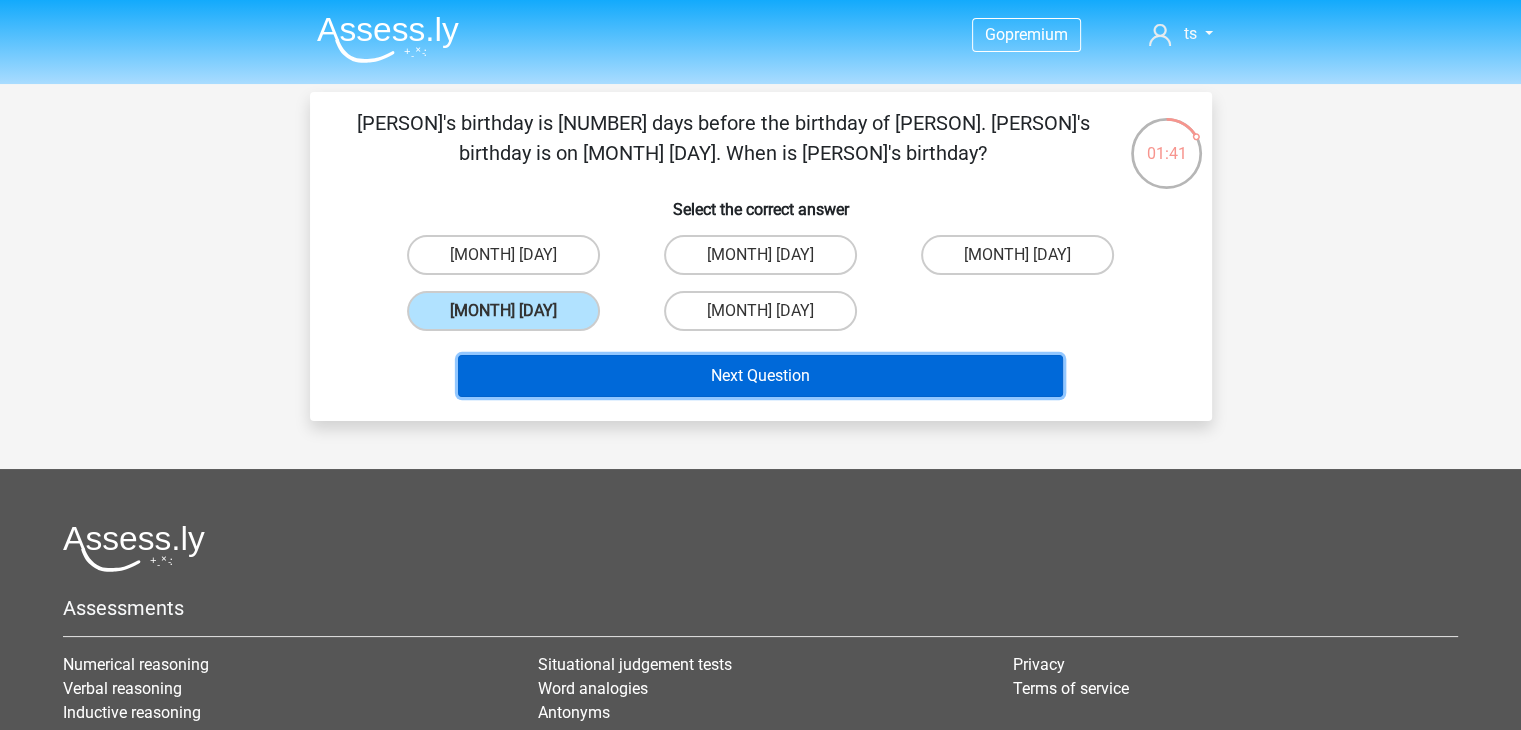 click on "Next Question" at bounding box center [760, 376] 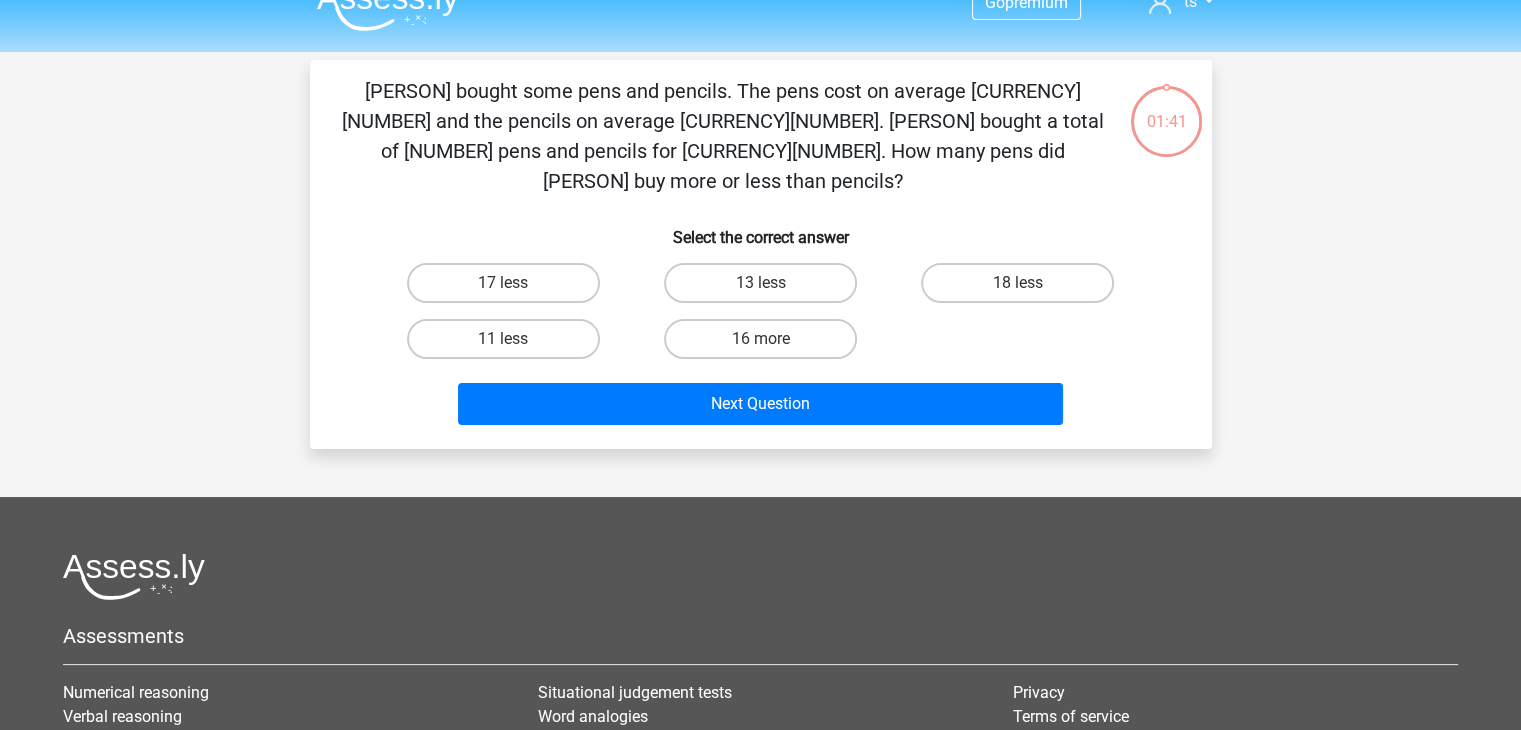 scroll, scrollTop: 0, scrollLeft: 0, axis: both 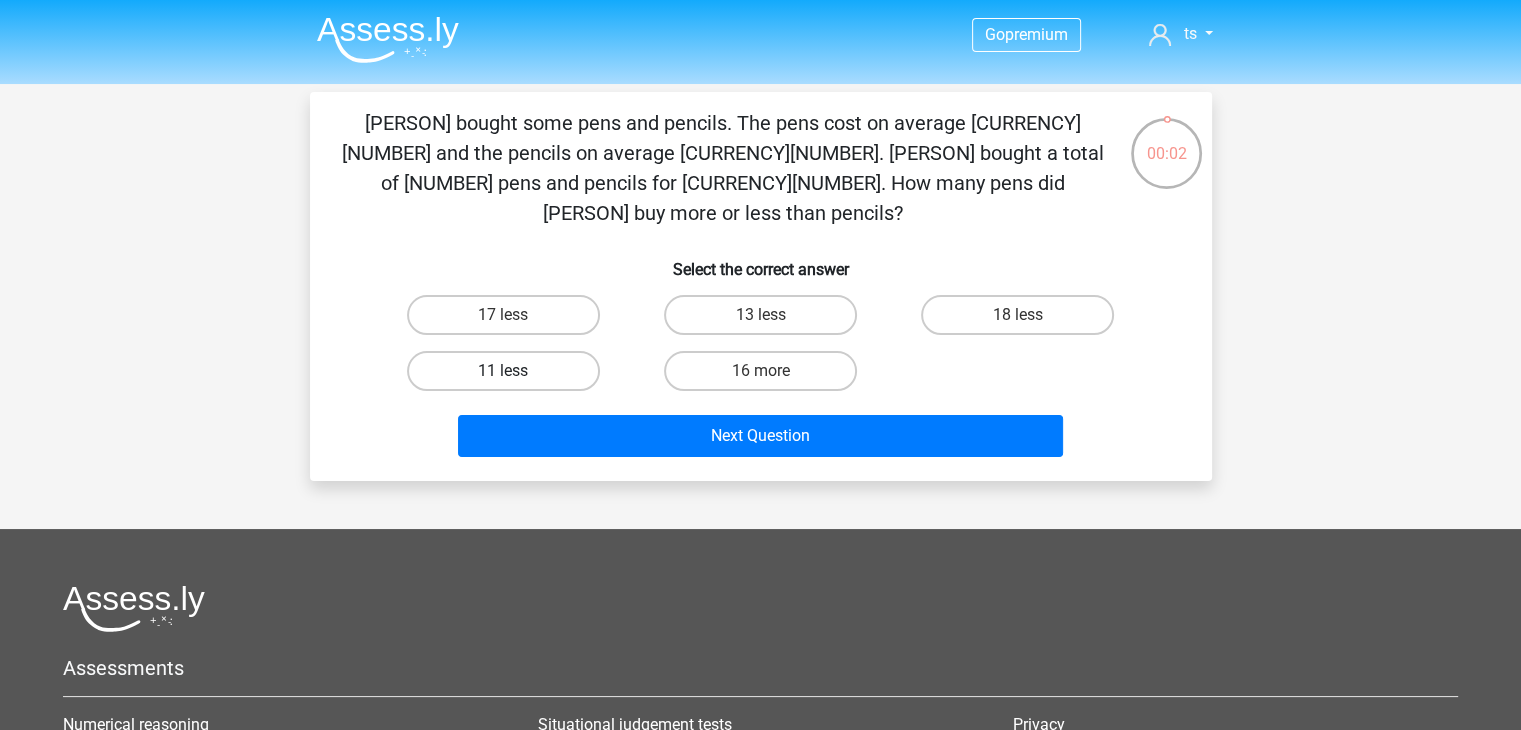click on "11 less" at bounding box center [503, 371] 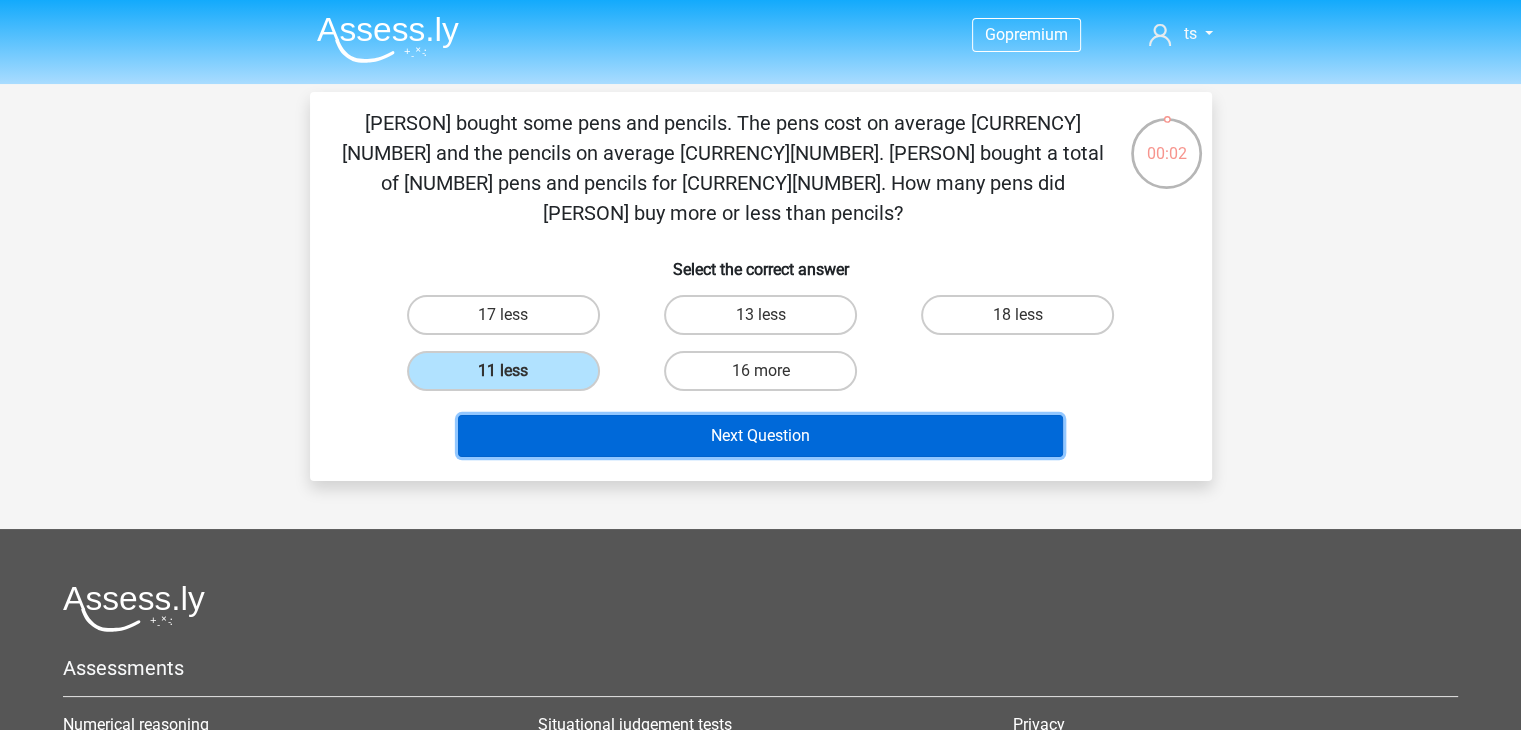 click on "Next Question" at bounding box center (760, 436) 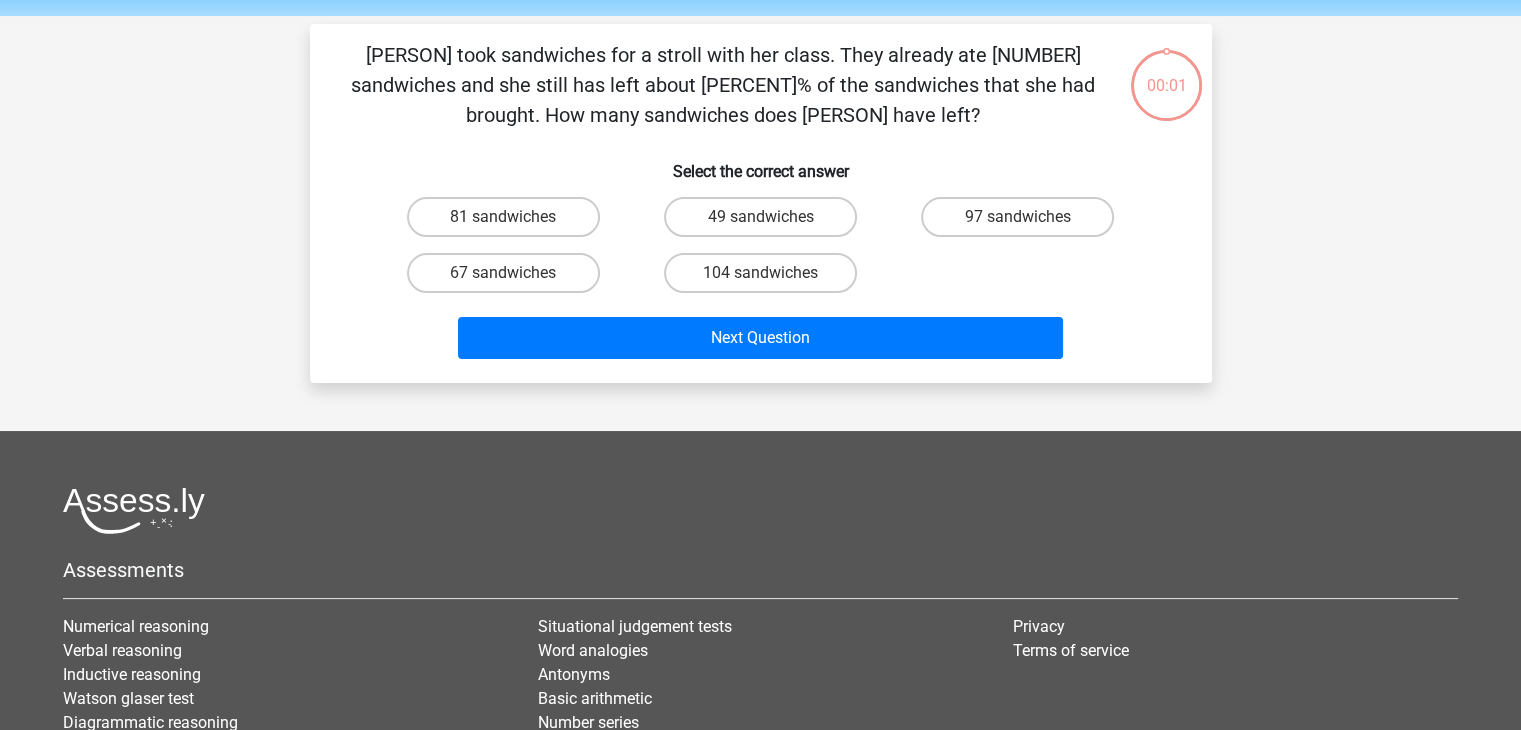 scroll, scrollTop: 92, scrollLeft: 0, axis: vertical 